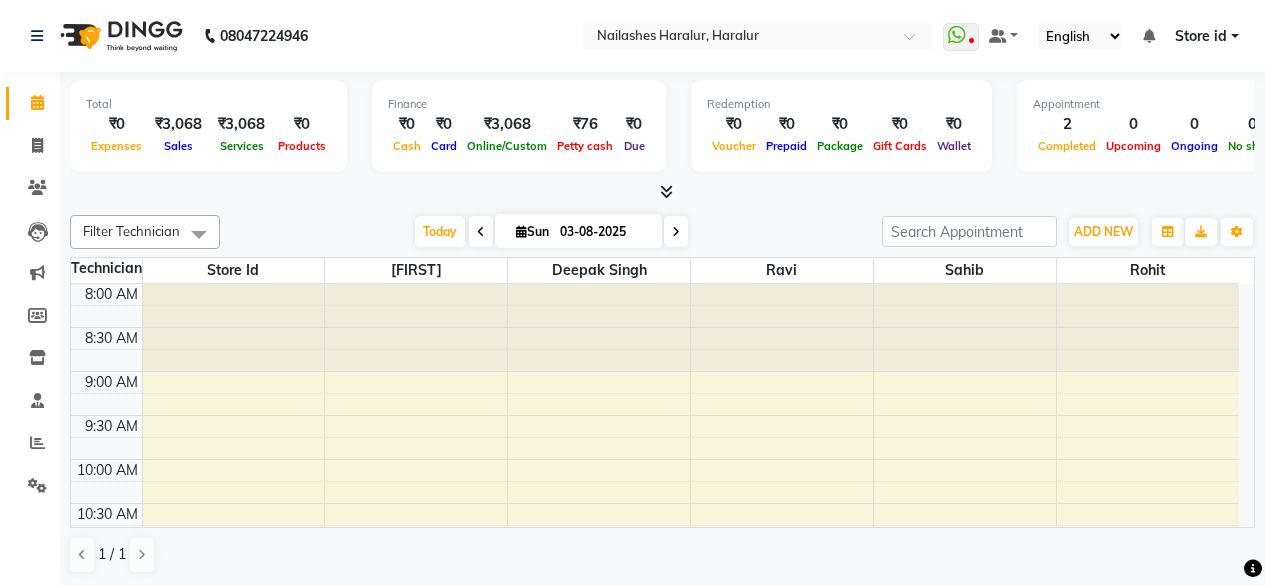 scroll, scrollTop: 0, scrollLeft: 0, axis: both 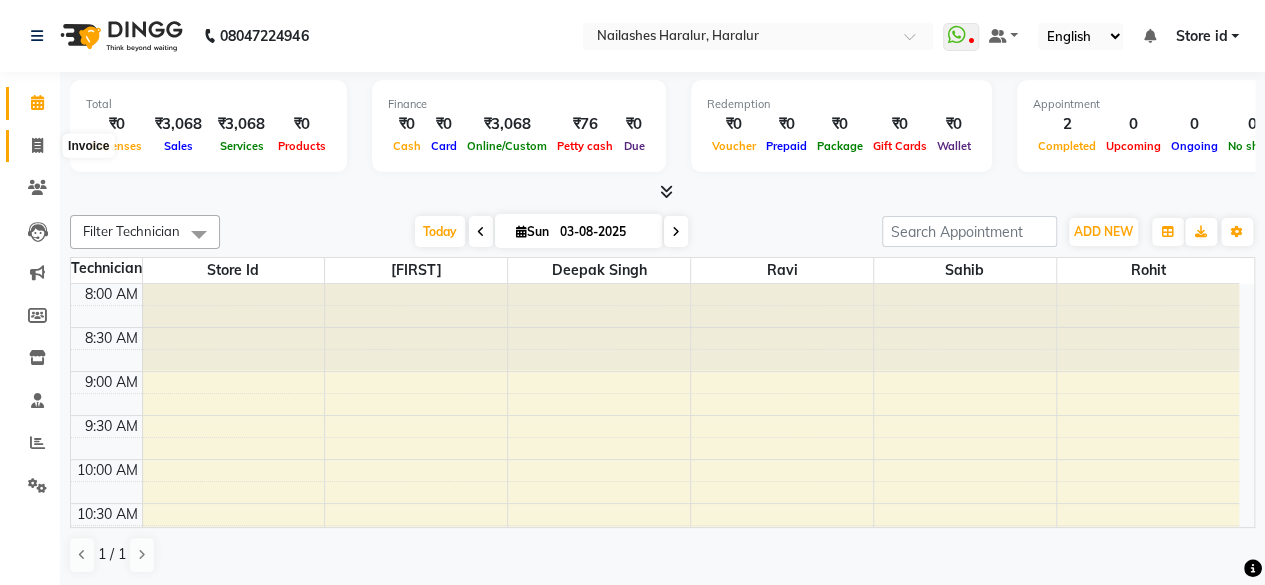 click 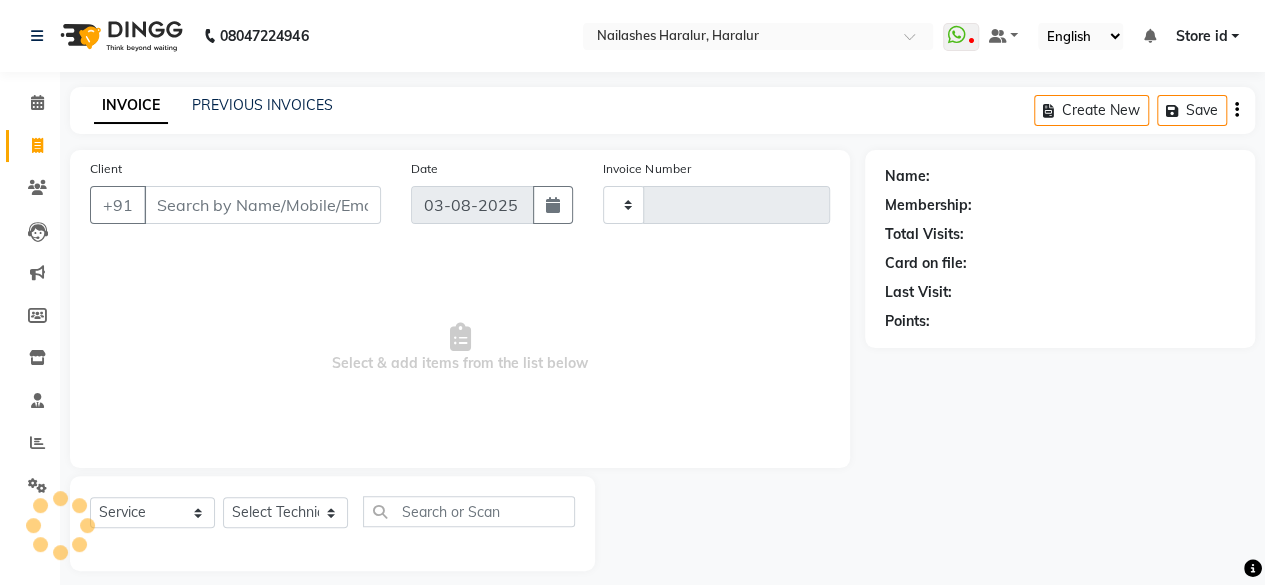type on "0282" 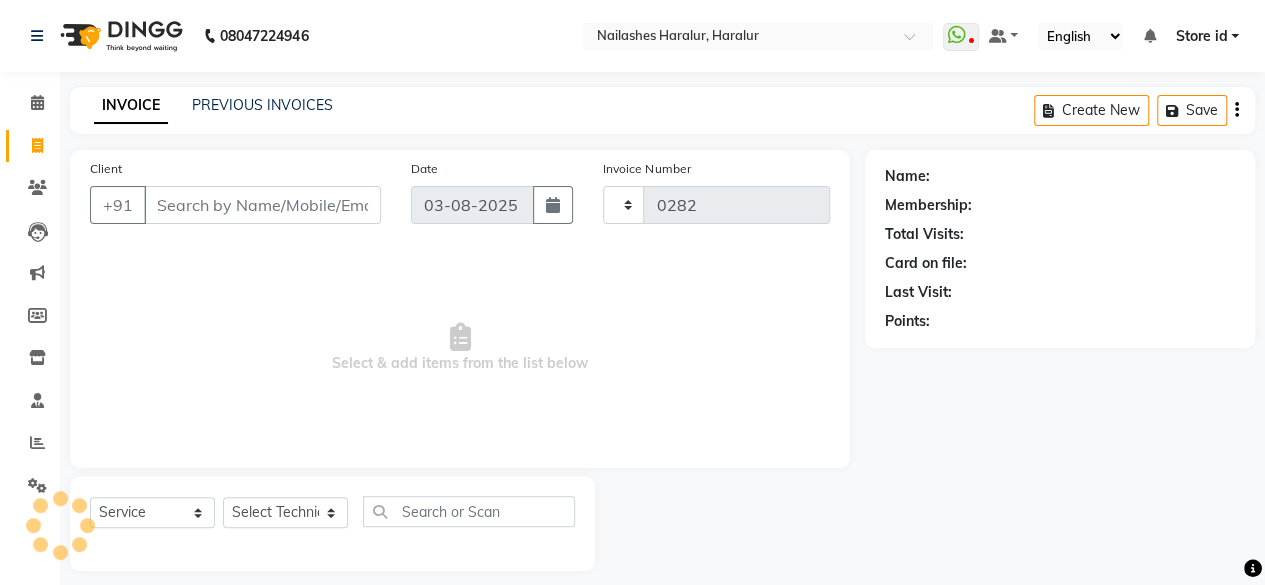 select on "8259" 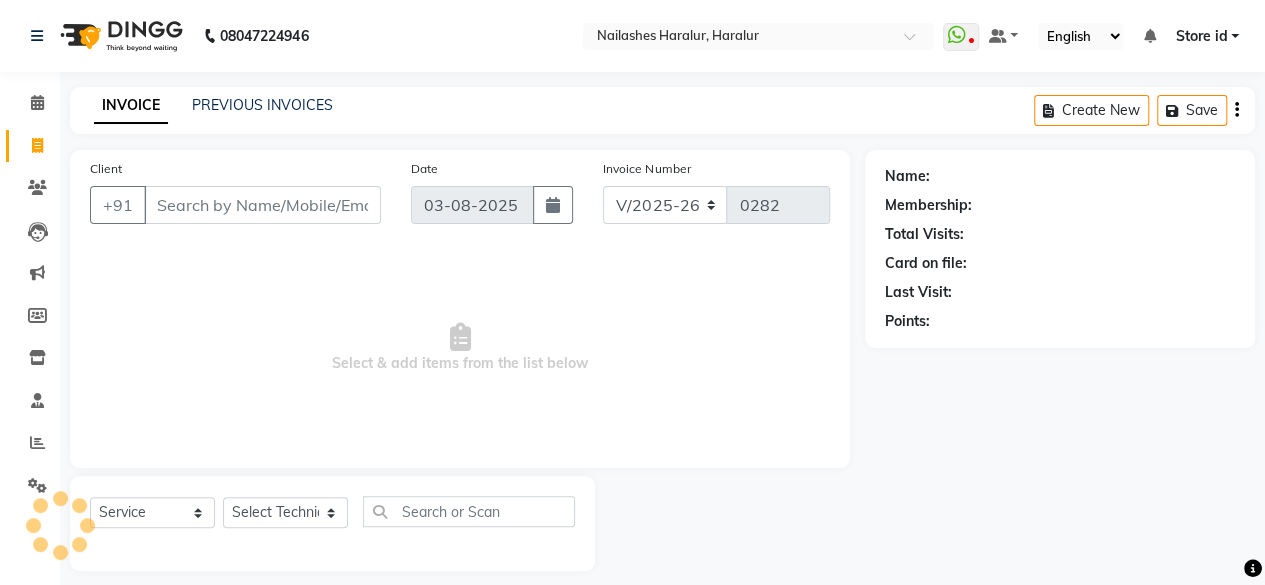 click on "Client" at bounding box center [262, 205] 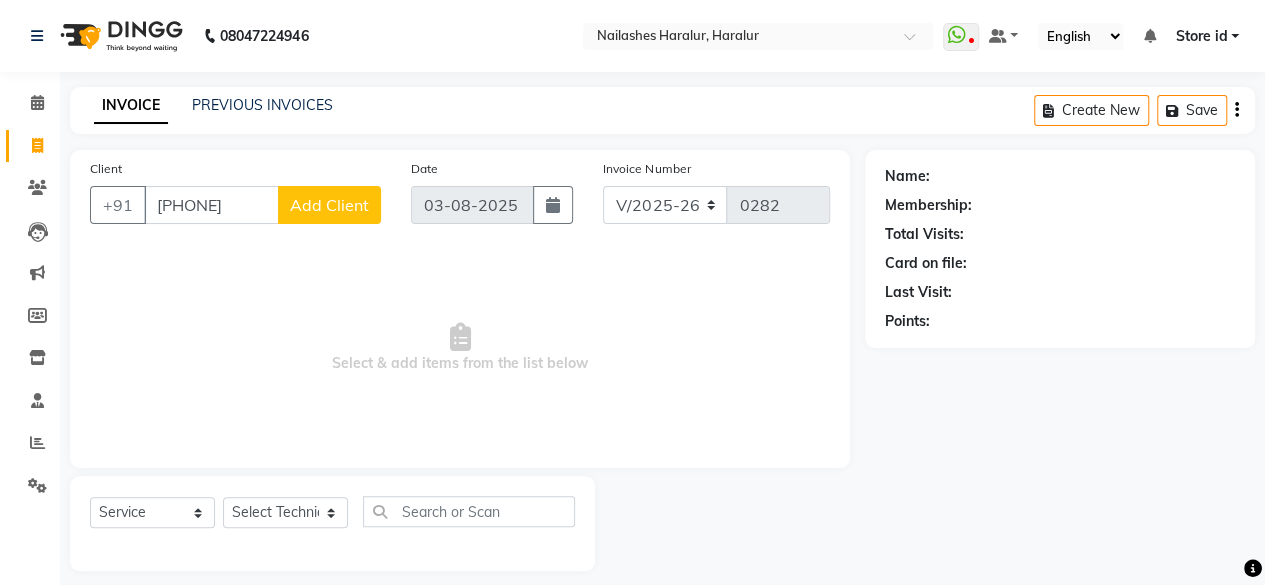 type on "[PHONE]" 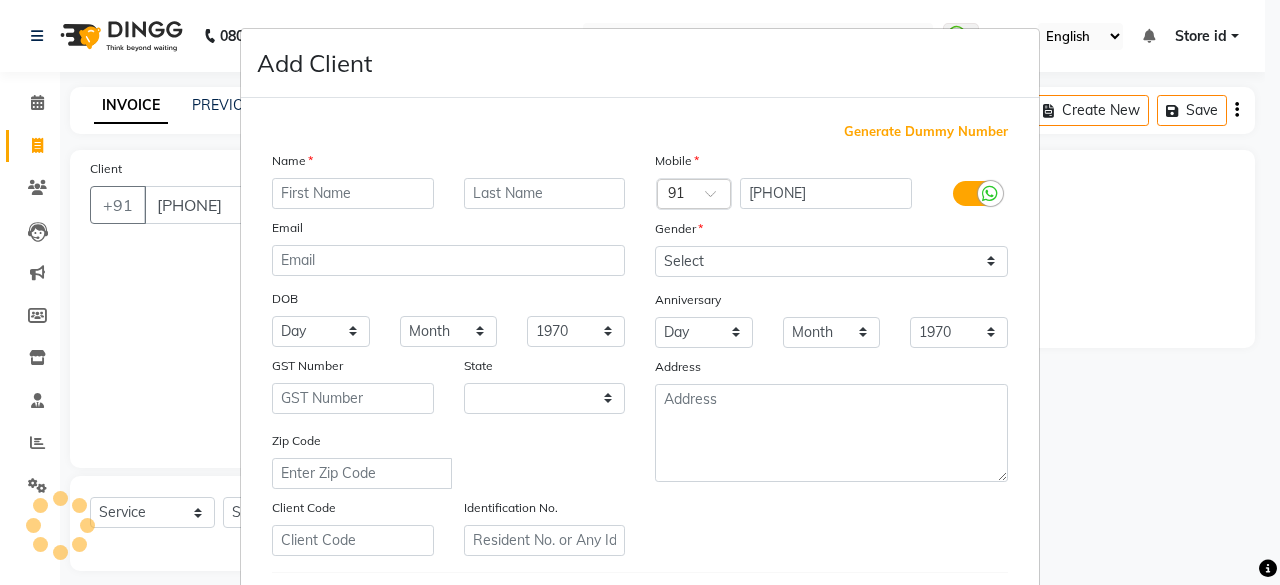 select on "21" 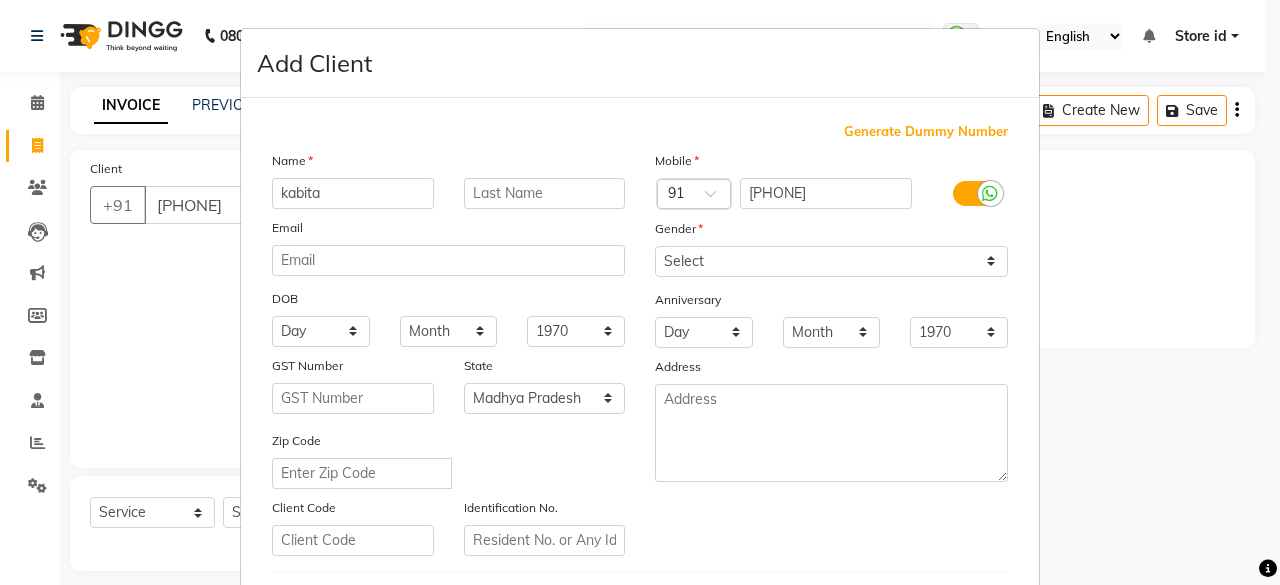 type on "kabita" 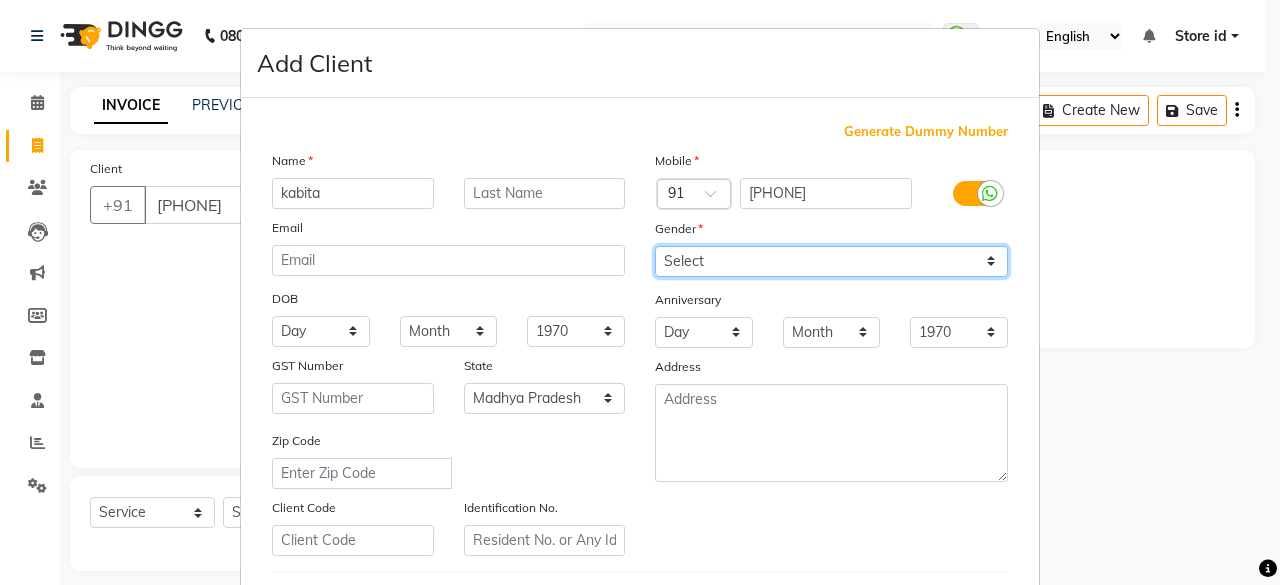 click on "Select Male Female Other Prefer Not To Say" at bounding box center [831, 261] 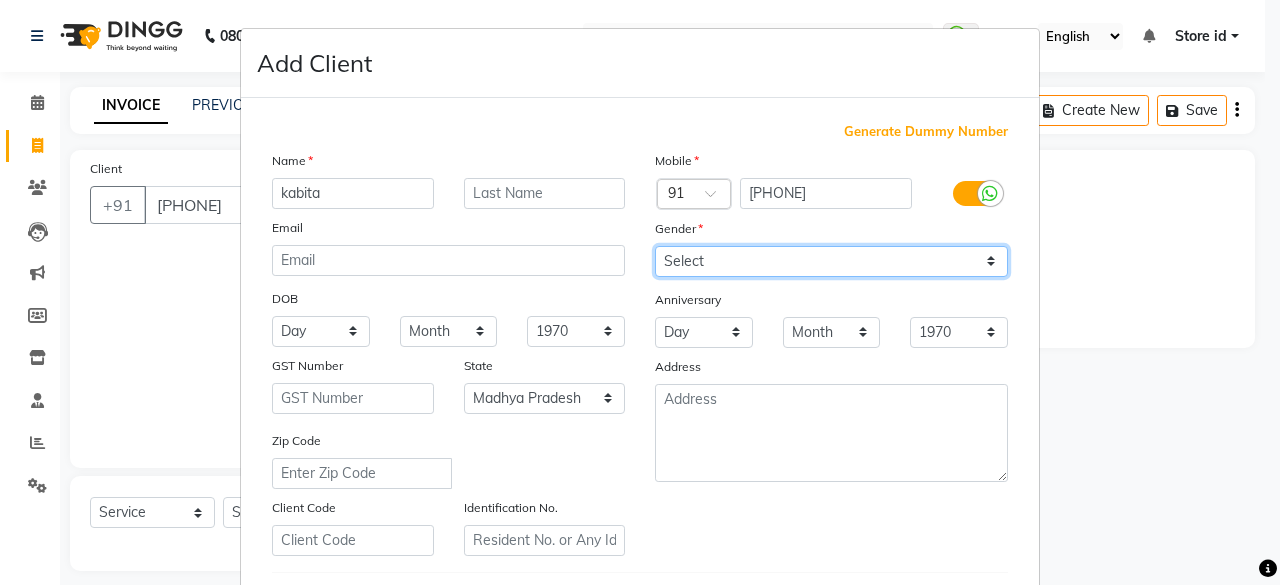 select on "female" 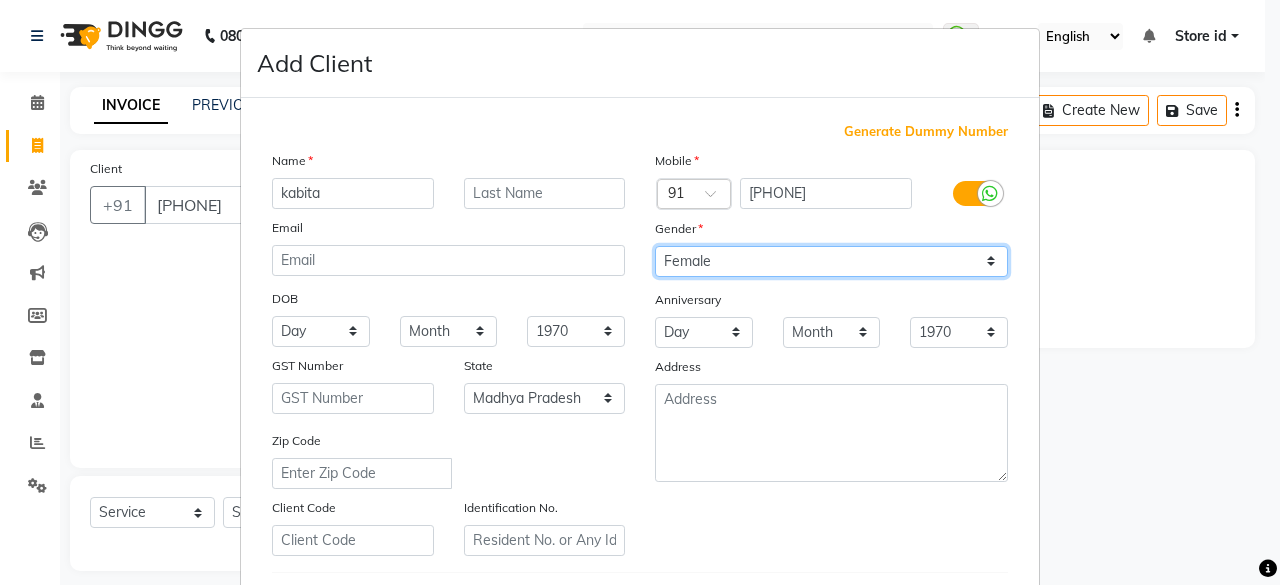 click on "Select Male Female Other Prefer Not To Say" at bounding box center [831, 261] 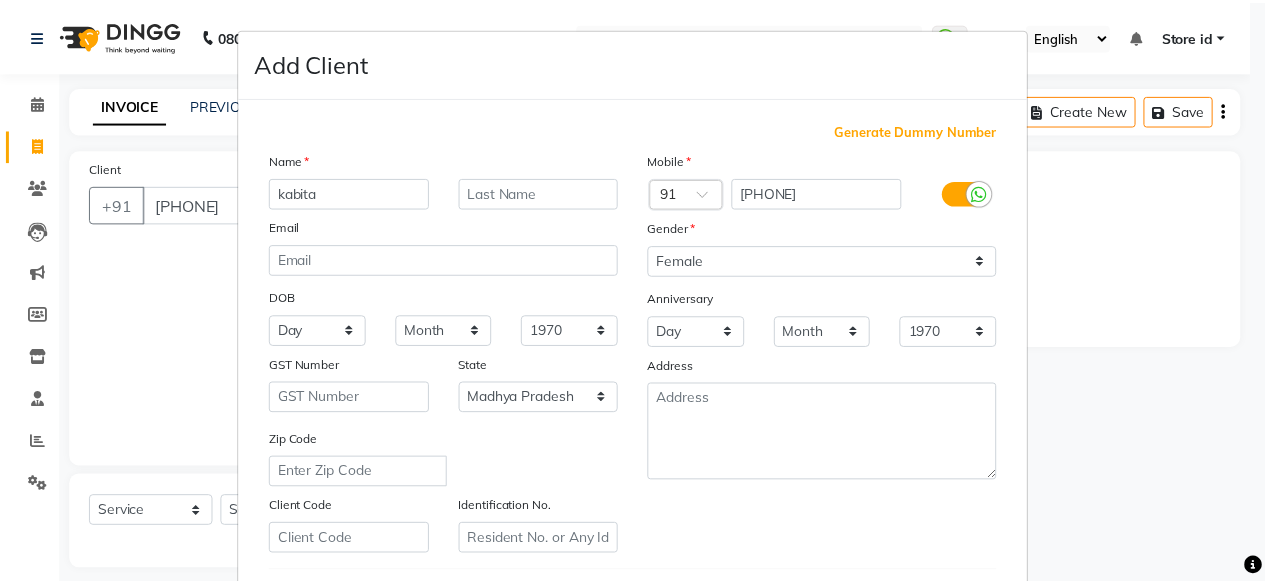 scroll, scrollTop: 334, scrollLeft: 0, axis: vertical 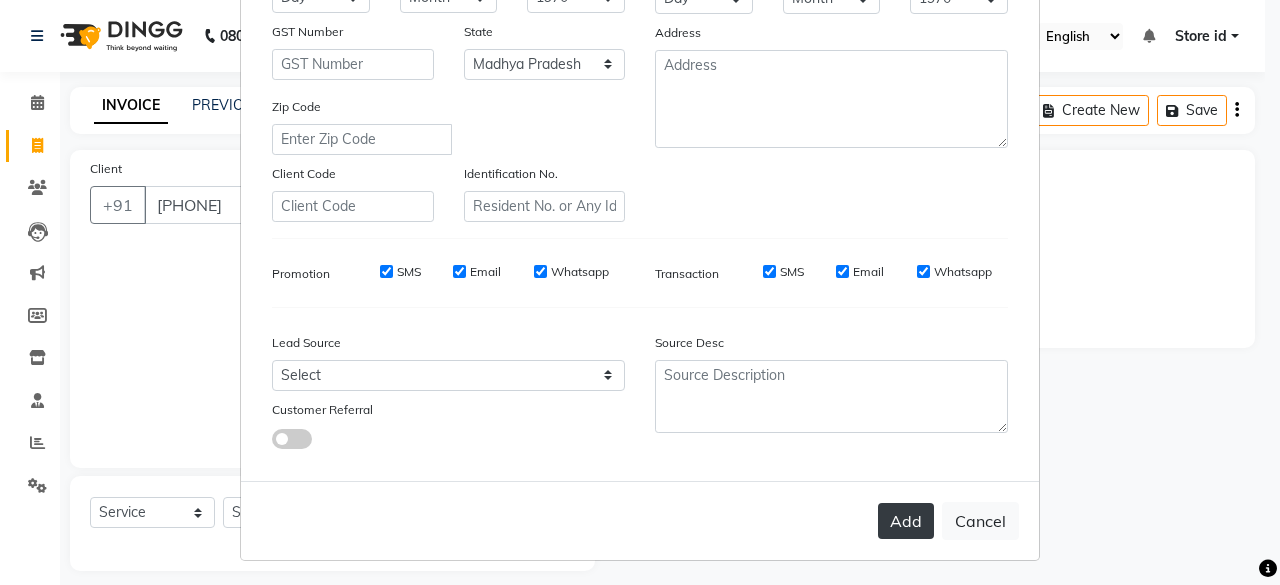 click on "Add" at bounding box center (906, 521) 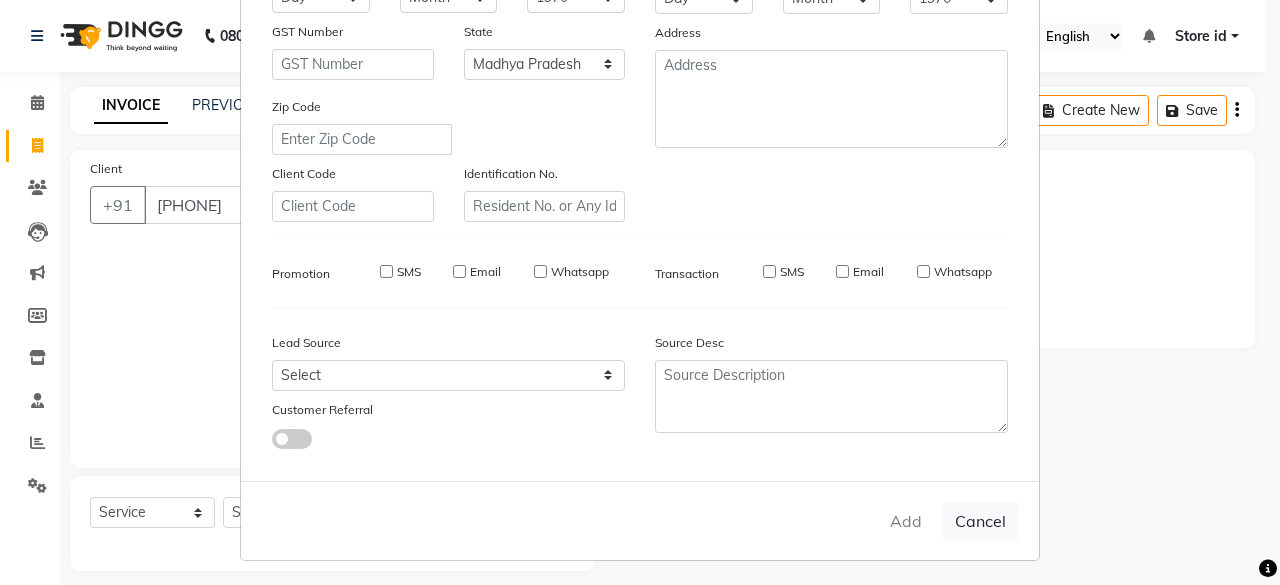 type on "80******89" 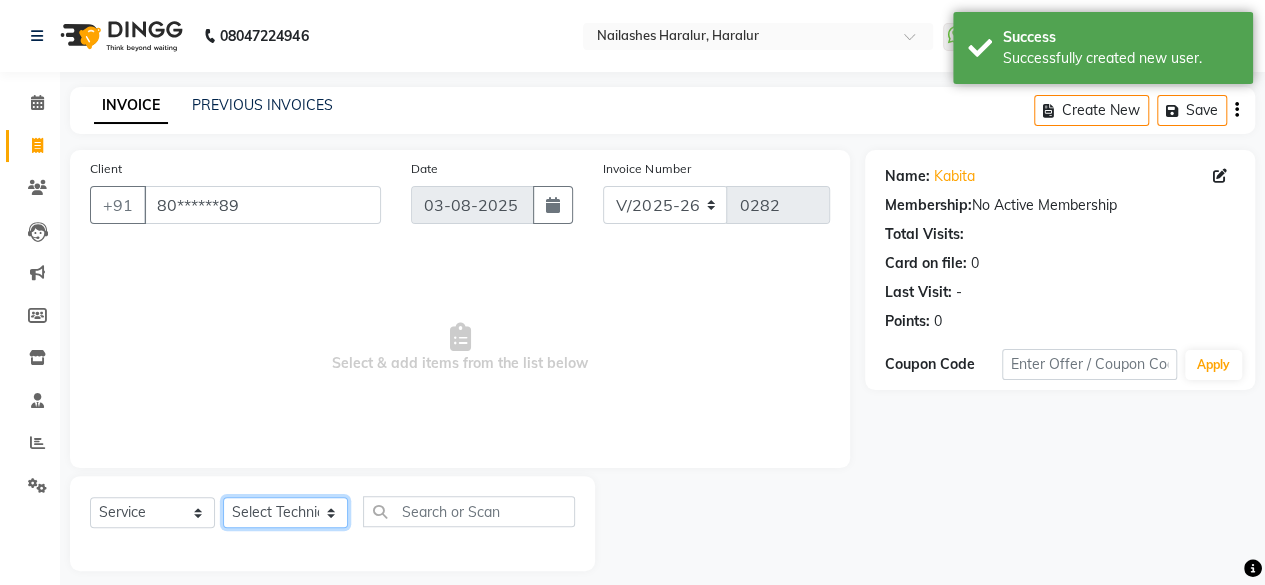 click on "Select Technician Deepak Singh Ravi Rohan rohit sahib Store id" 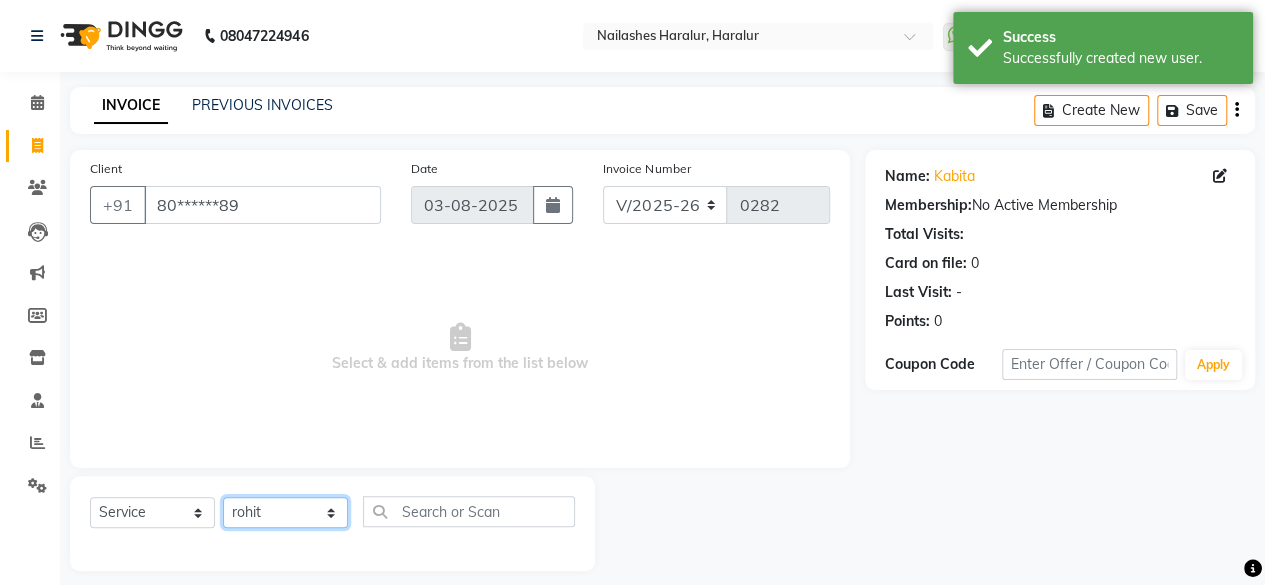 click on "Select Technician Deepak Singh Ravi Rohan rohit sahib Store id" 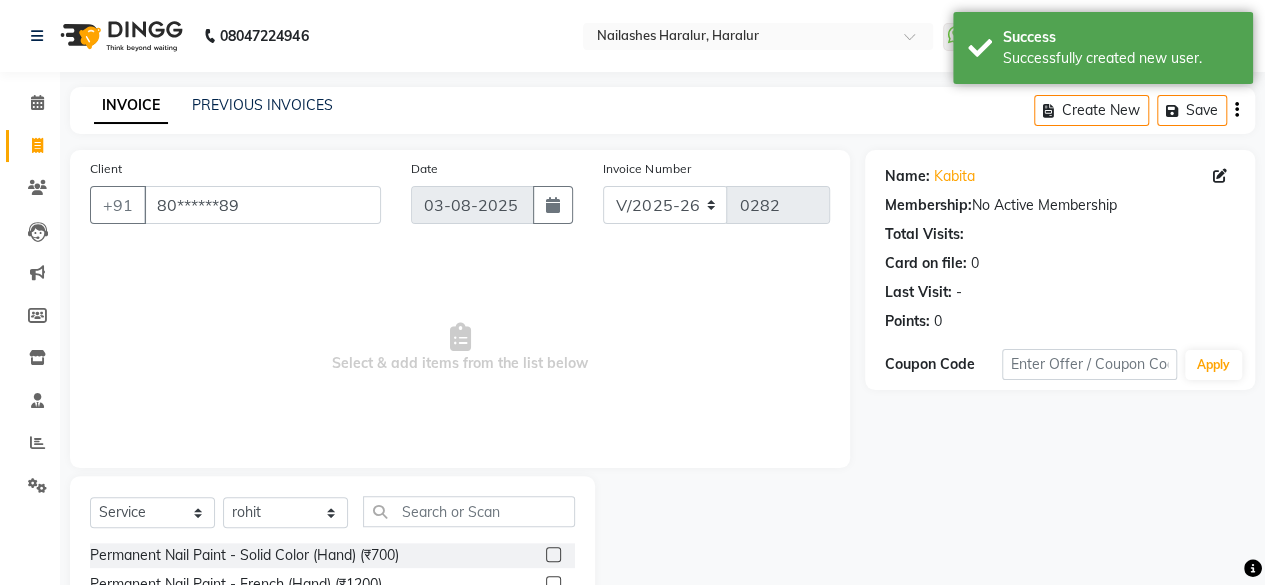 click 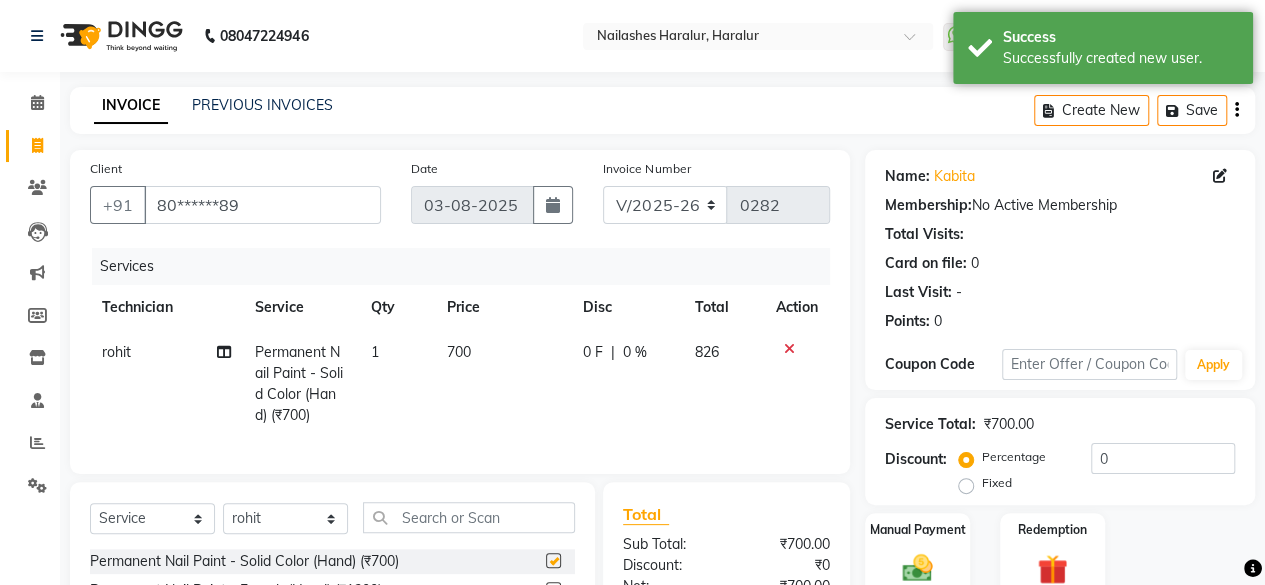 checkbox on "false" 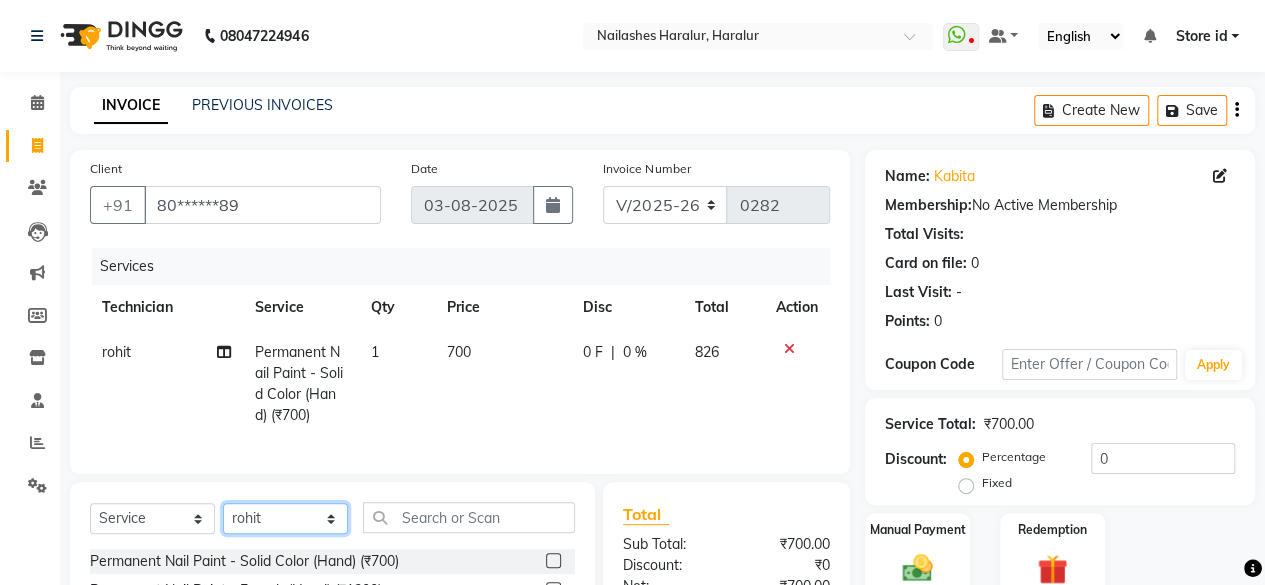 click on "Select Technician Deepak Singh Ravi Rohan rohit sahib Store id" 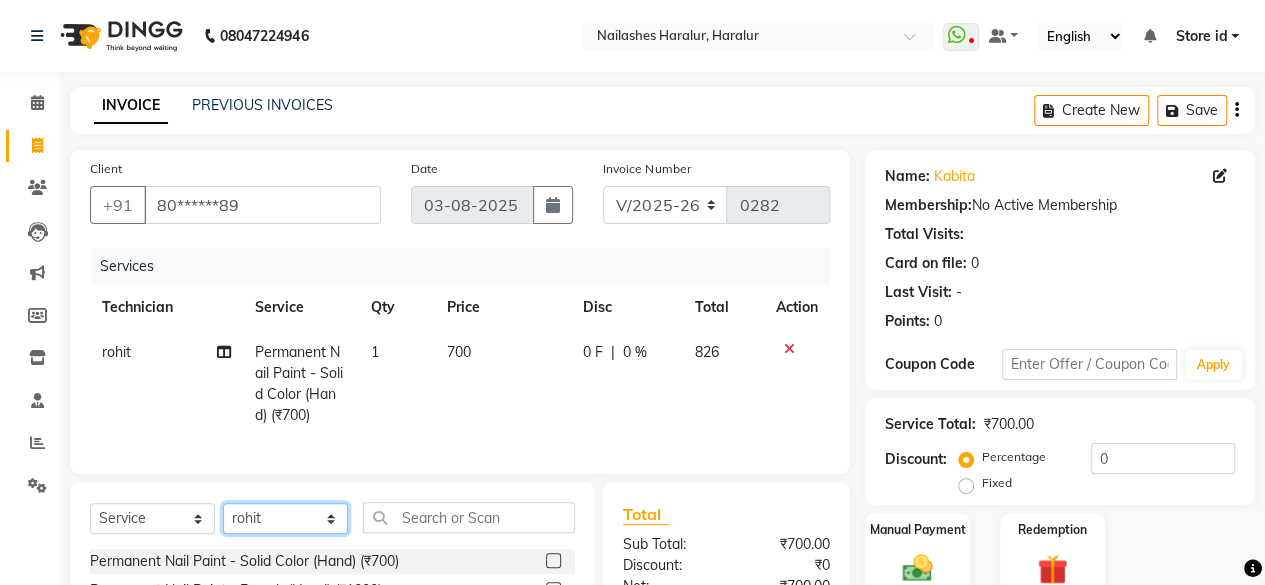 select on "82345" 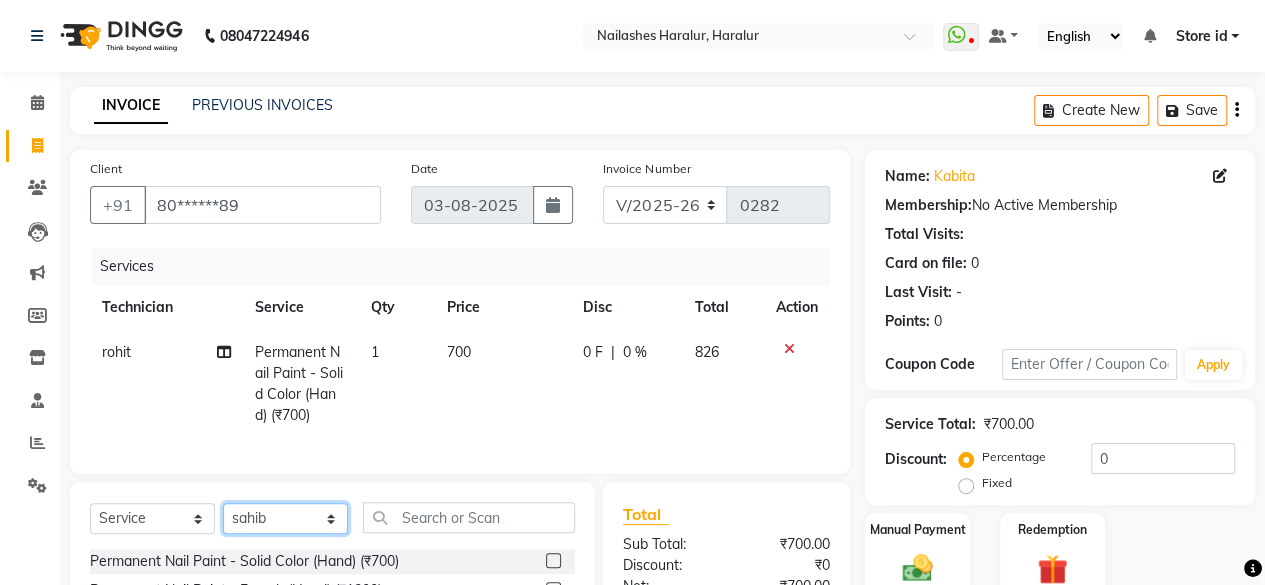click on "Select Technician Deepak Singh Ravi Rohan rohit sahib Store id" 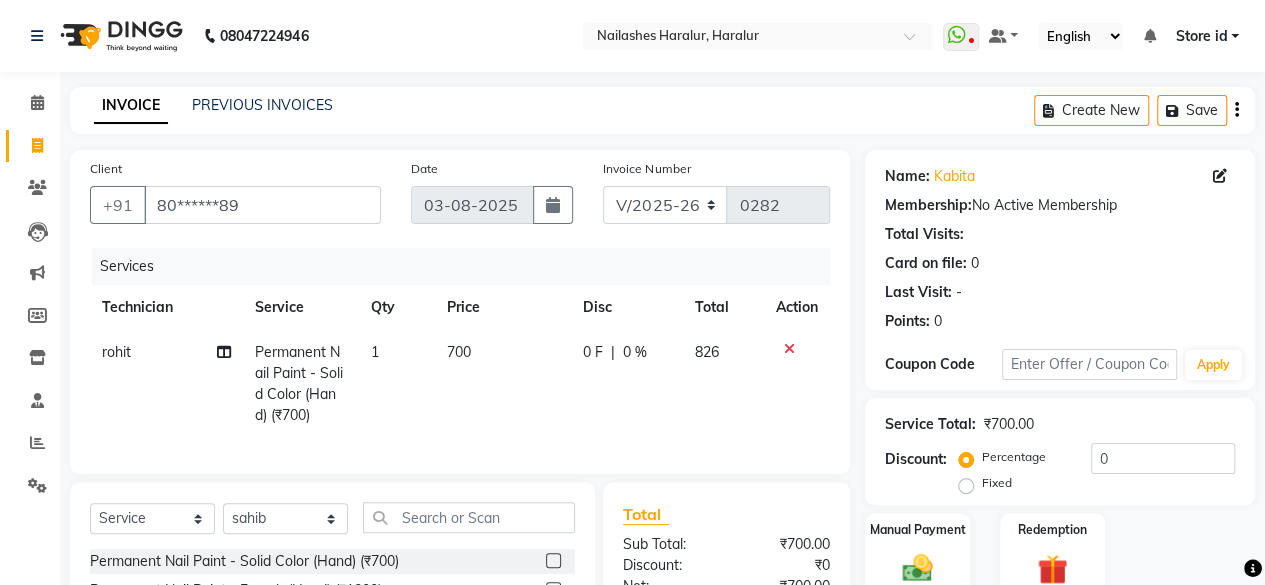 click 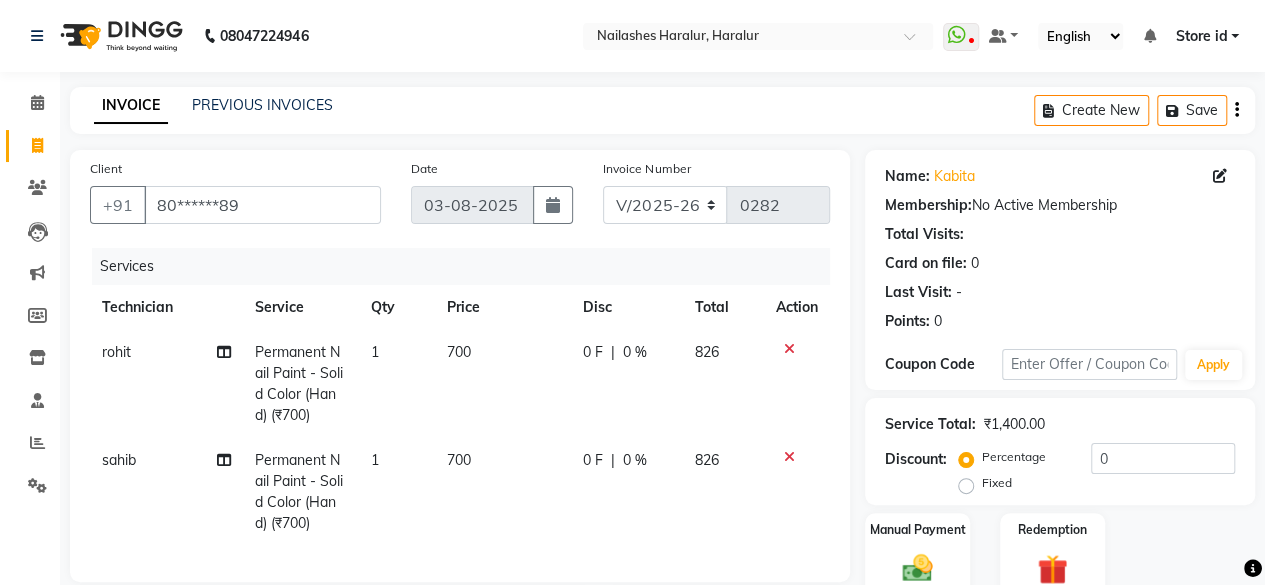 checkbox on "false" 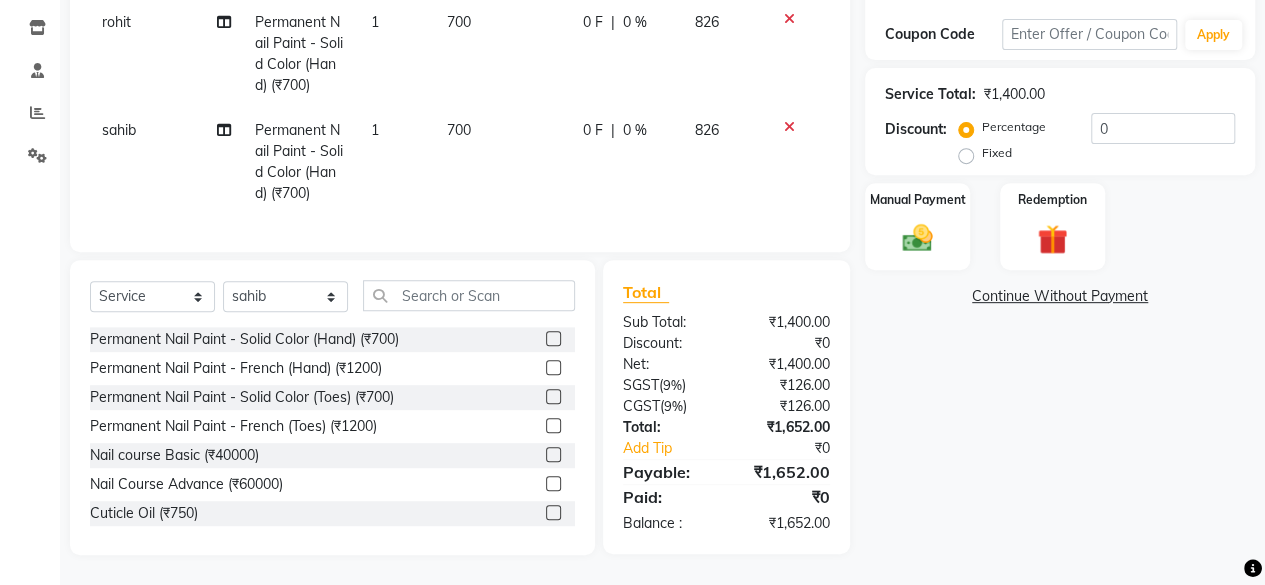 scroll, scrollTop: 0, scrollLeft: 0, axis: both 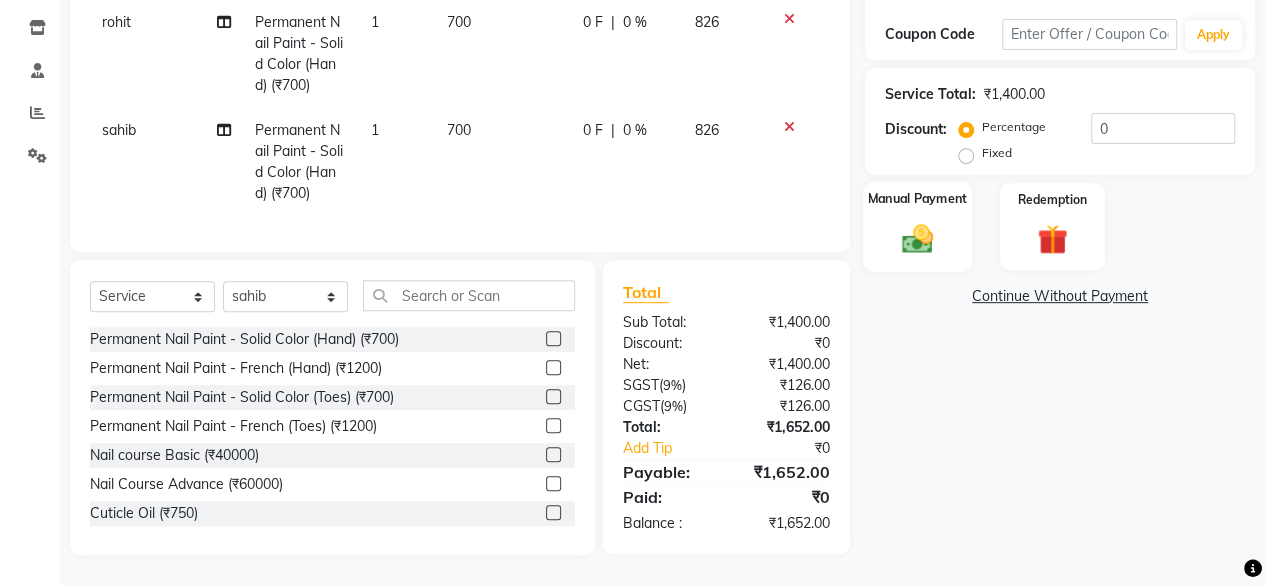 click 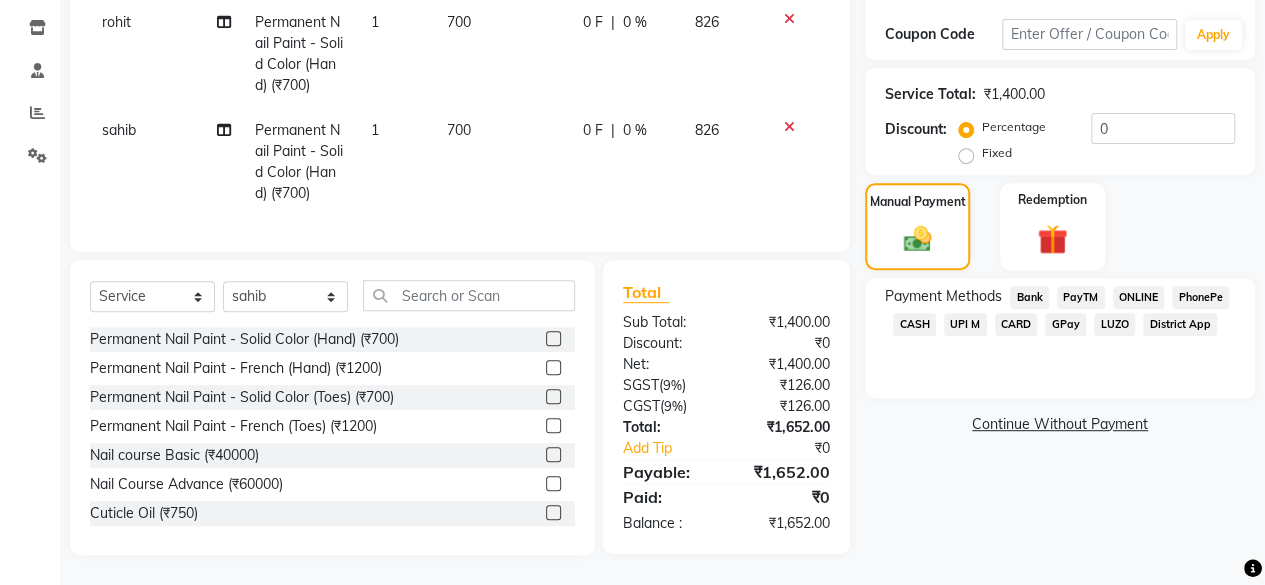 click on "ONLINE" 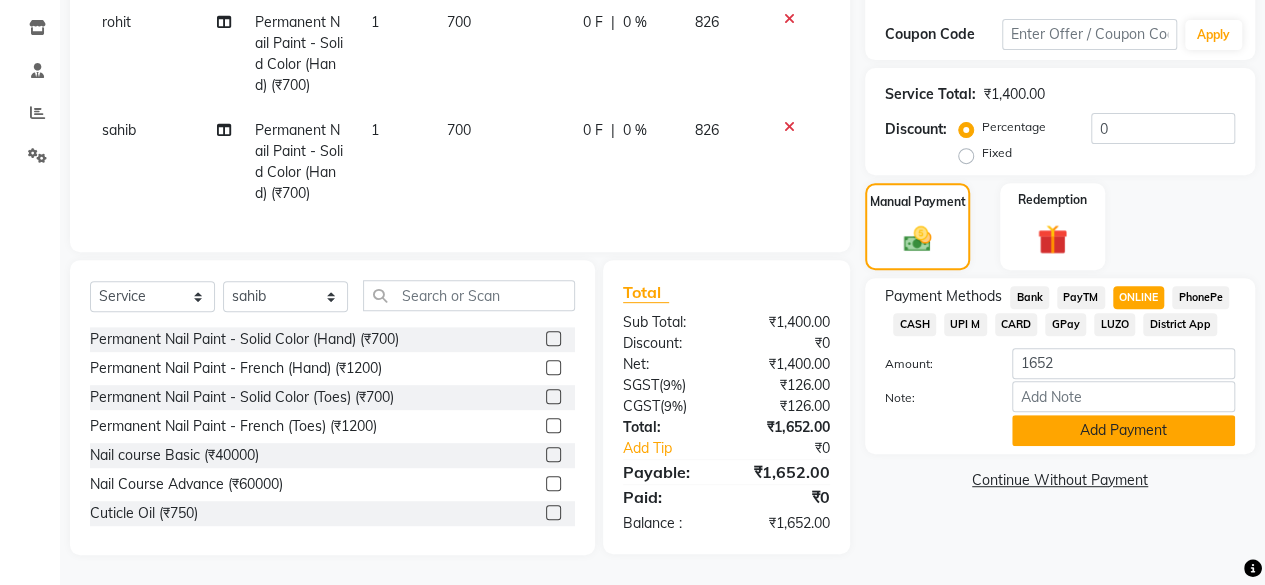 click on "Add Payment" 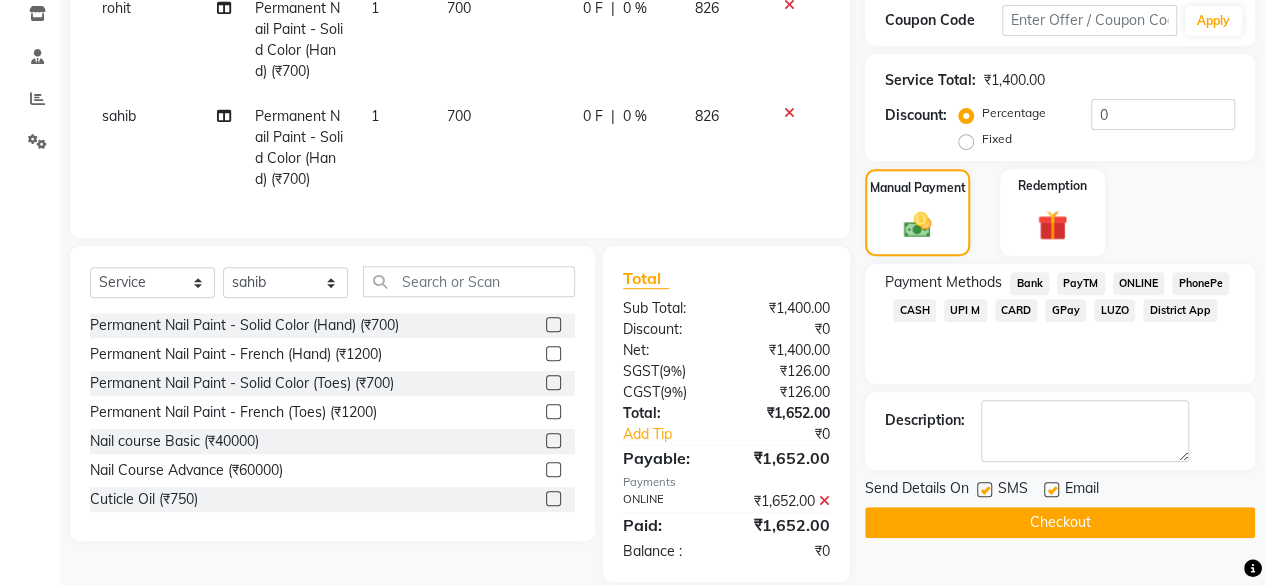 click on "Checkout" 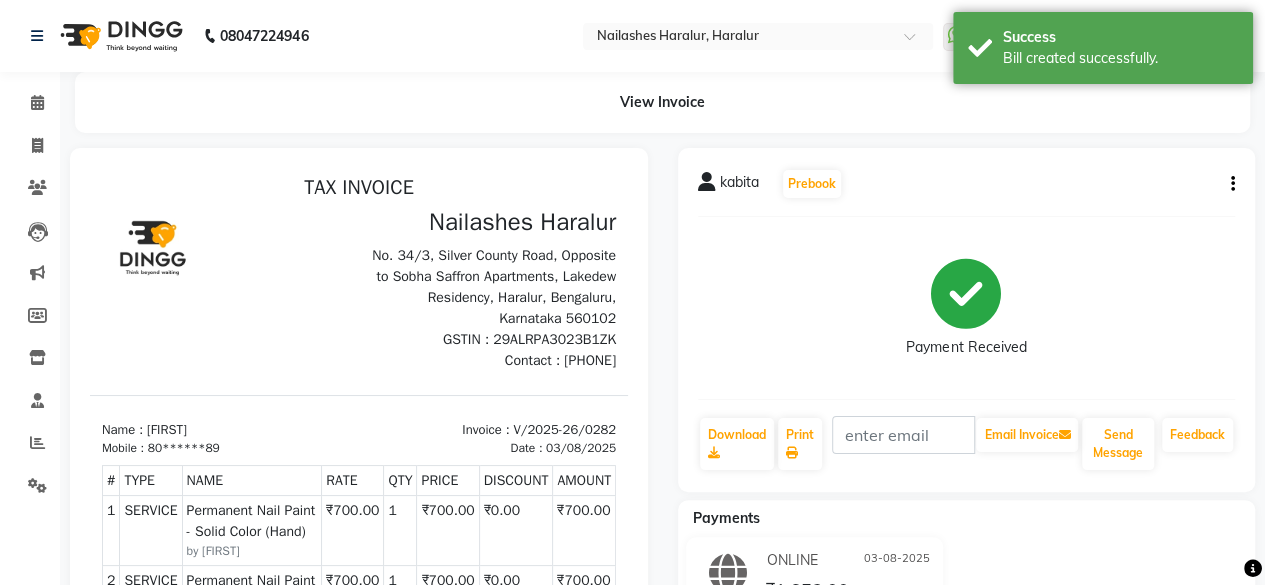 scroll, scrollTop: 0, scrollLeft: 0, axis: both 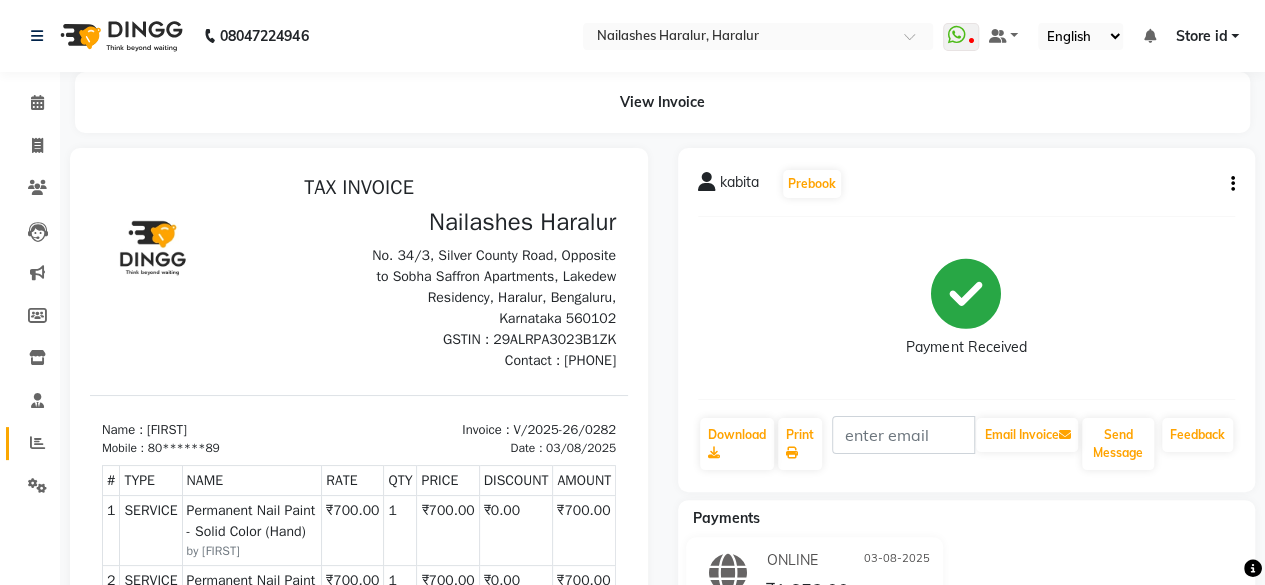 click on "Reports" 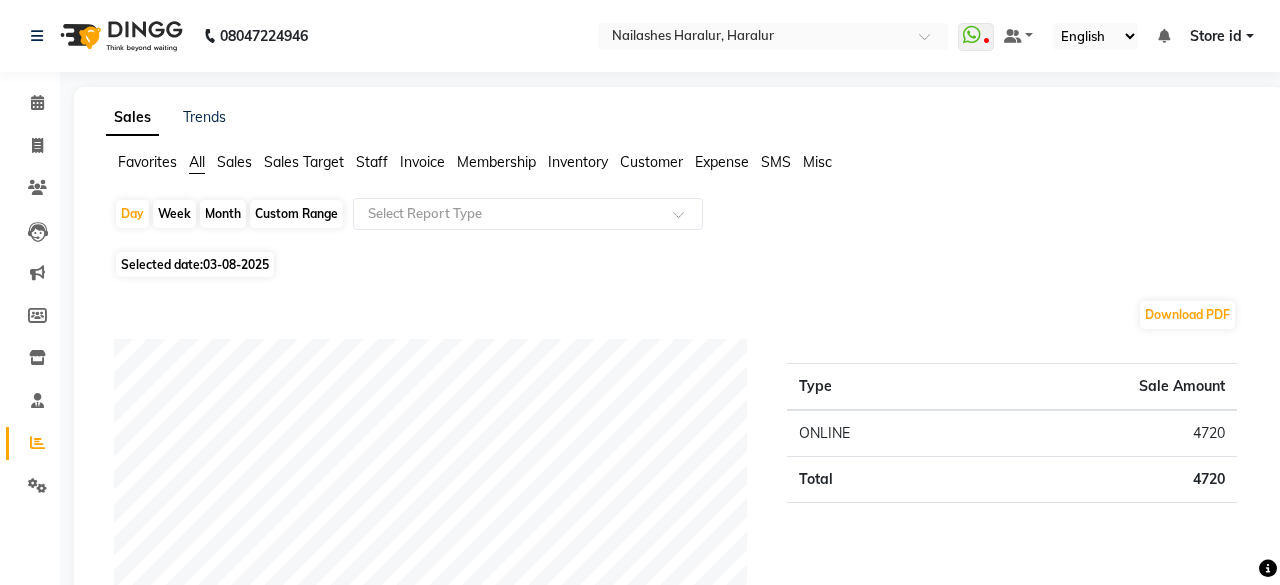 click on "Staff" 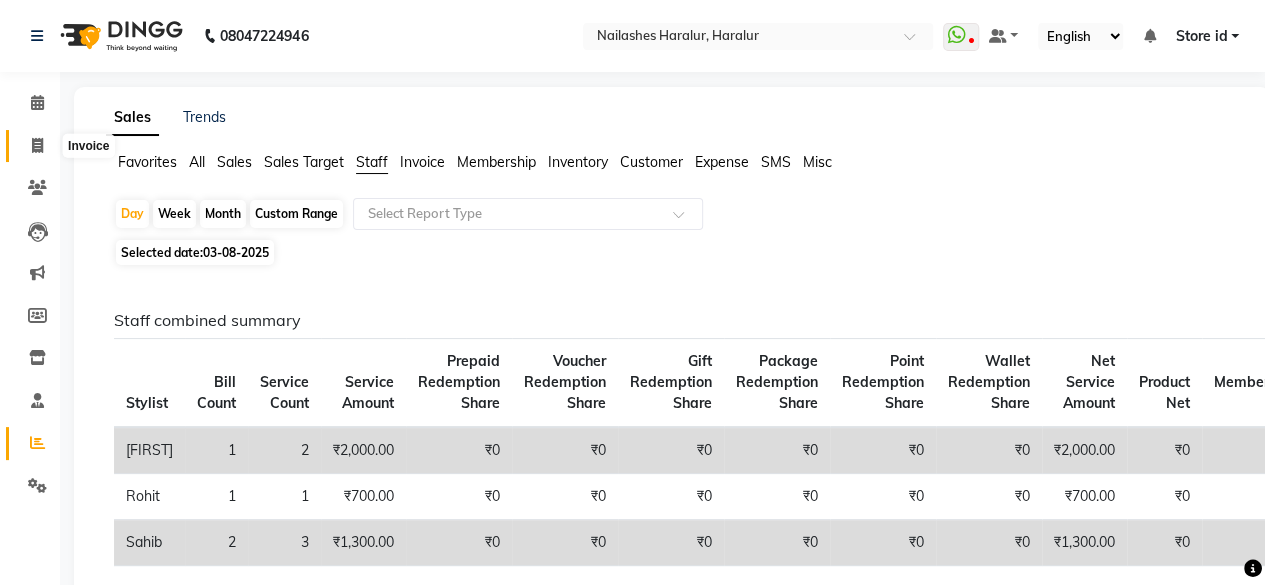 click 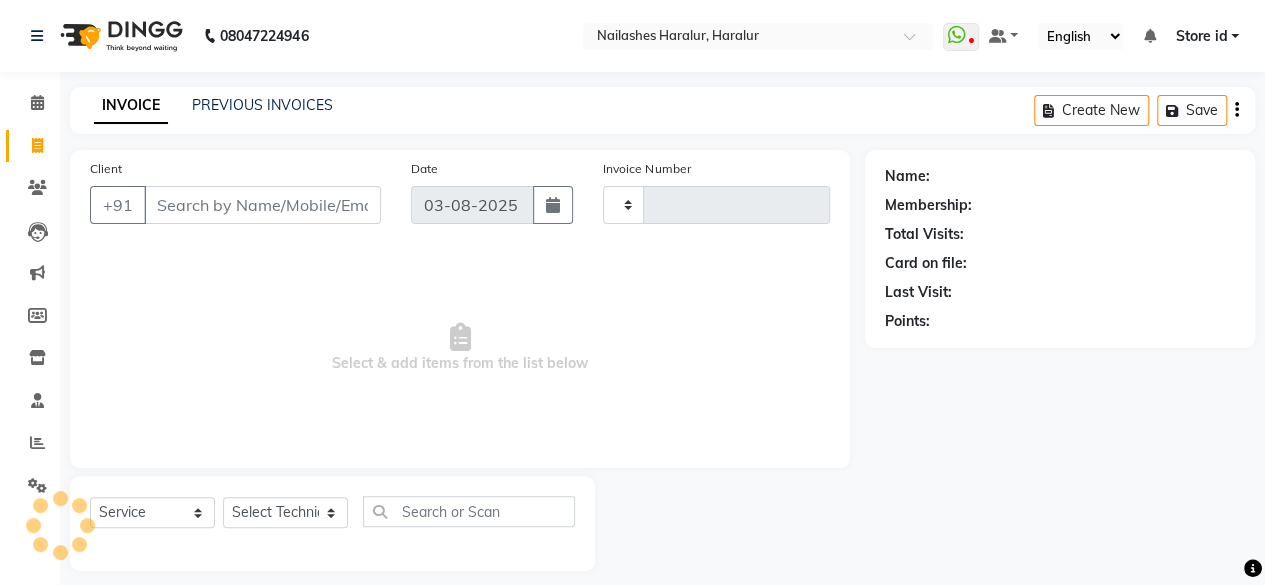 scroll, scrollTop: 15, scrollLeft: 0, axis: vertical 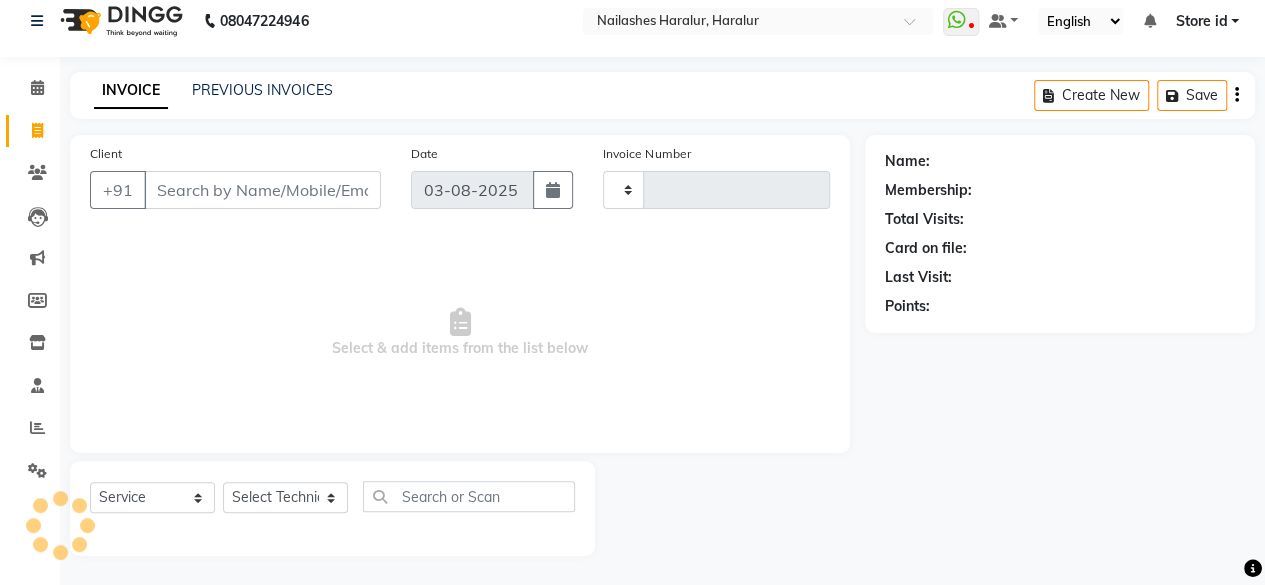 type on "0283" 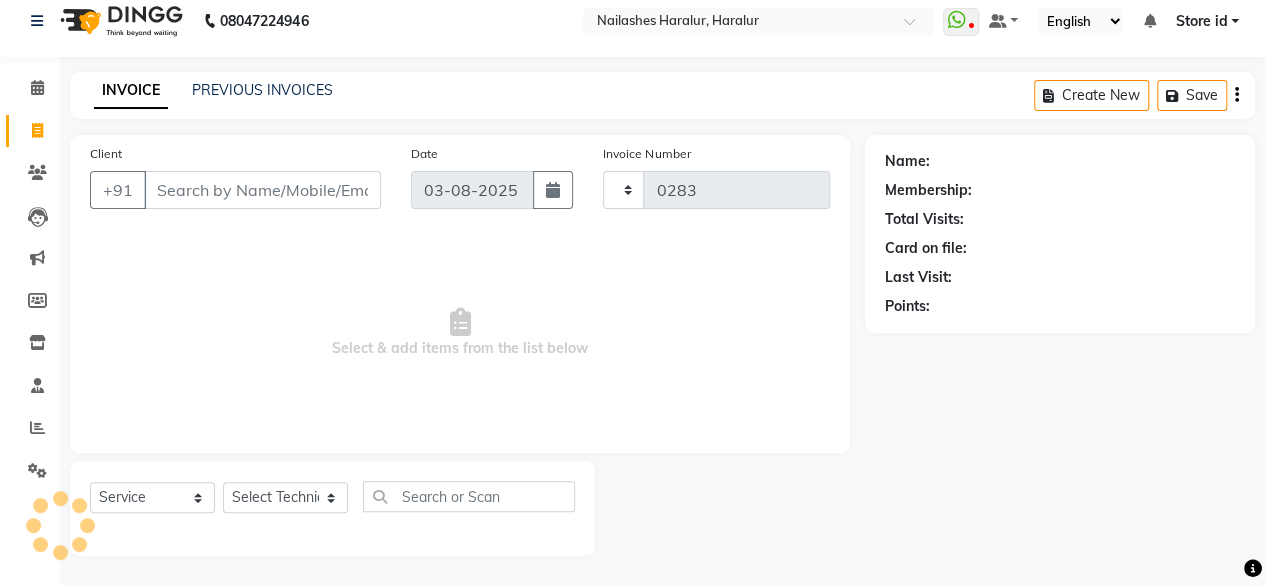 select on "8259" 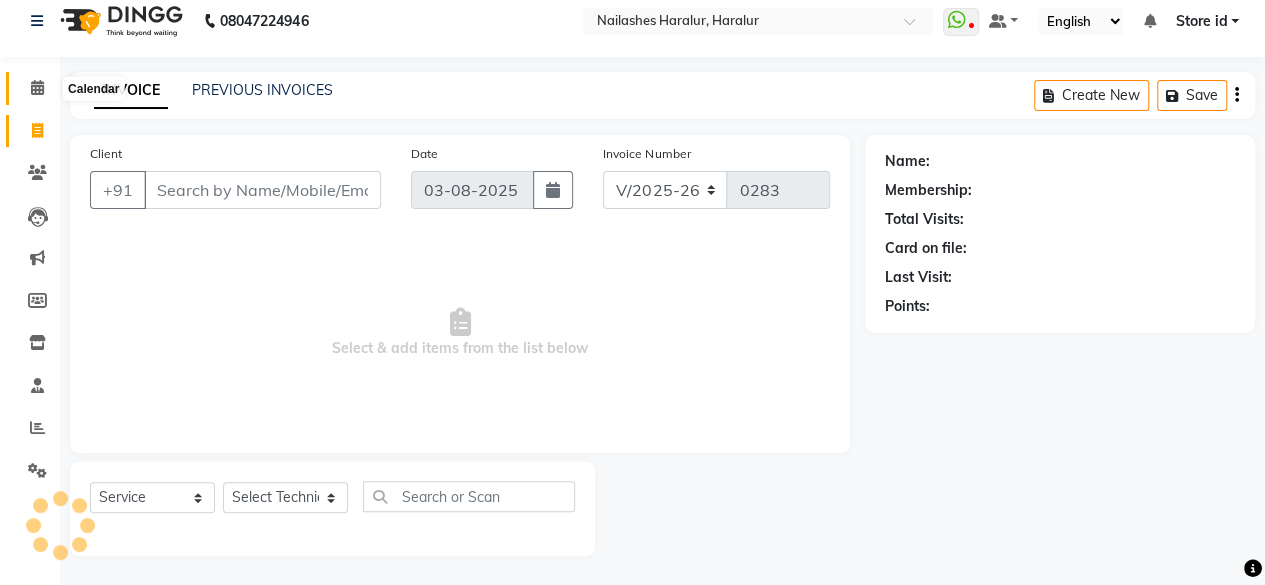 click 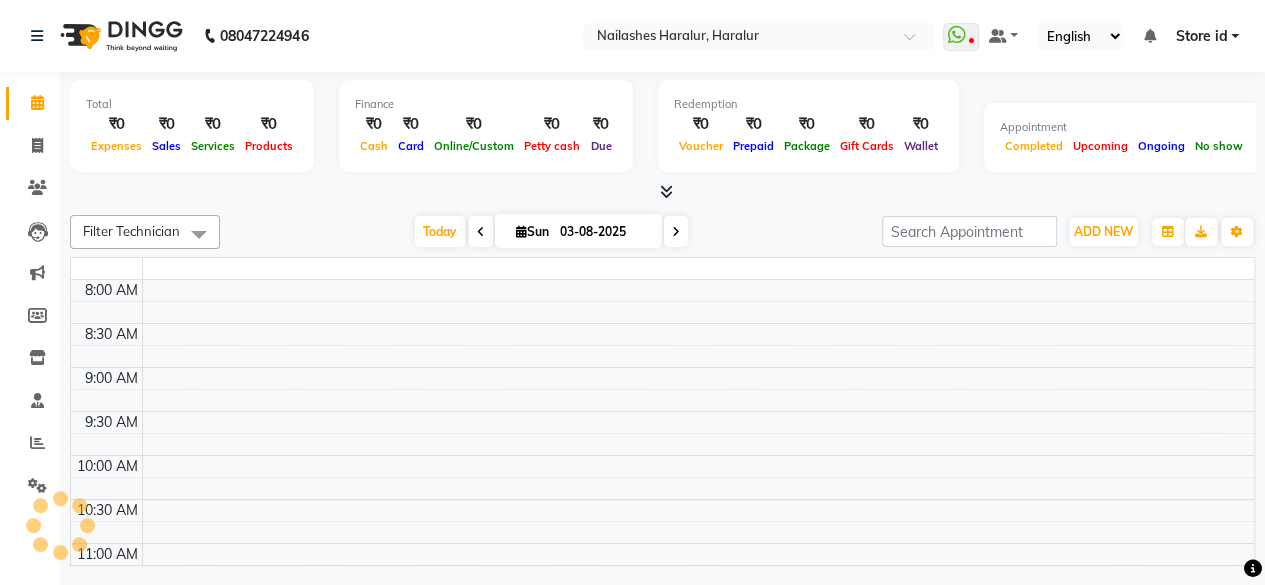 scroll, scrollTop: 0, scrollLeft: 0, axis: both 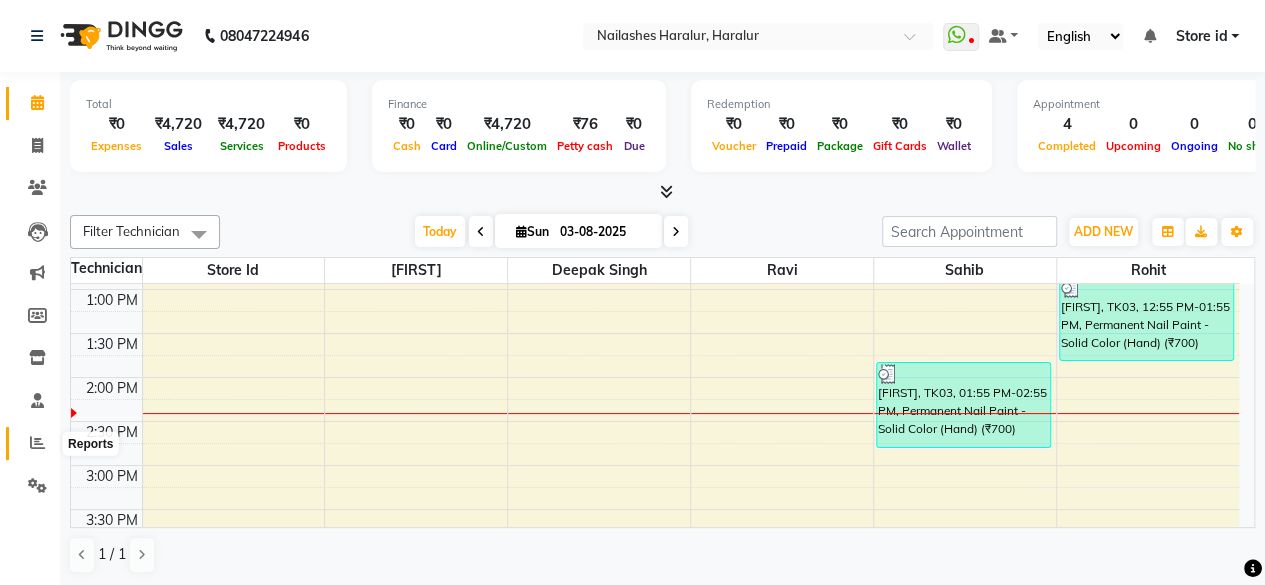 click 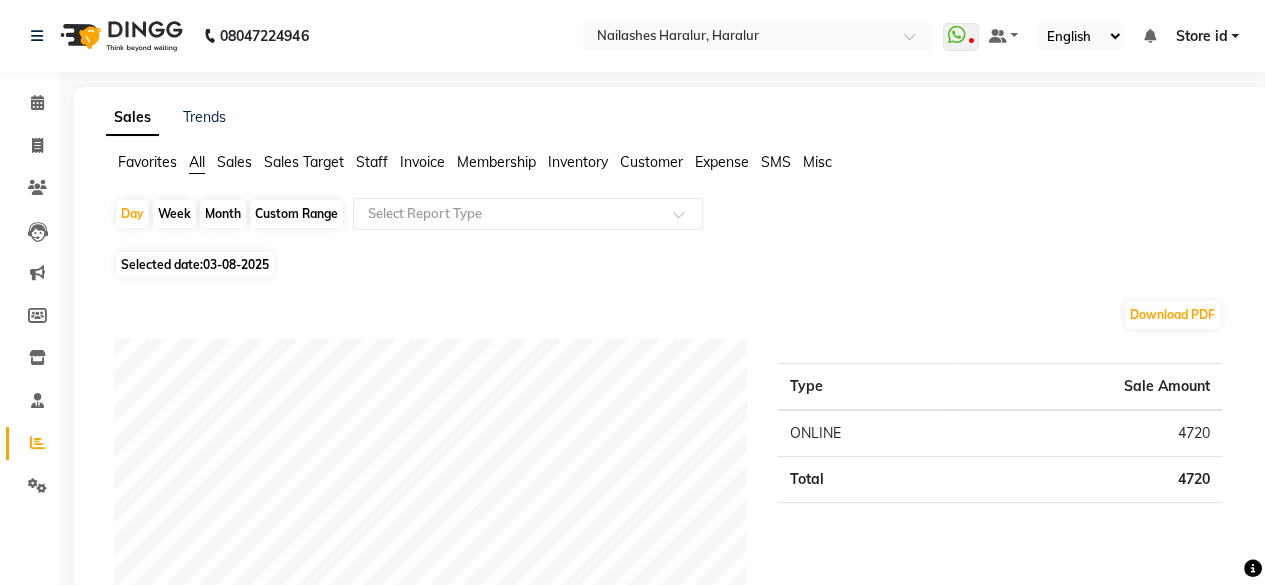 click on "Month" 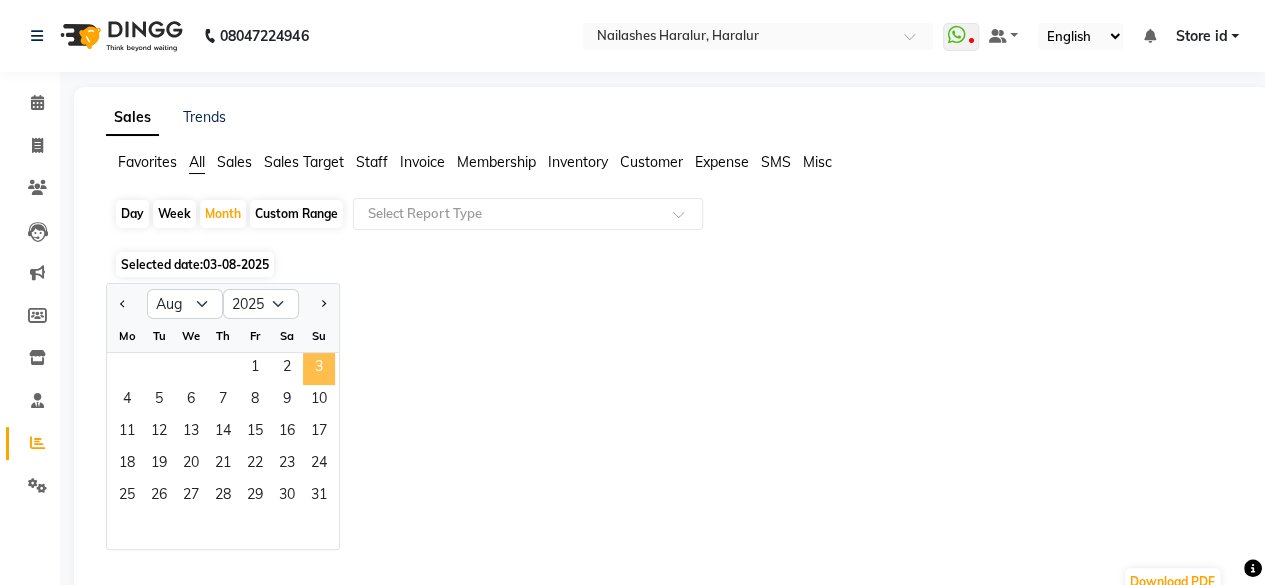 click on "3" 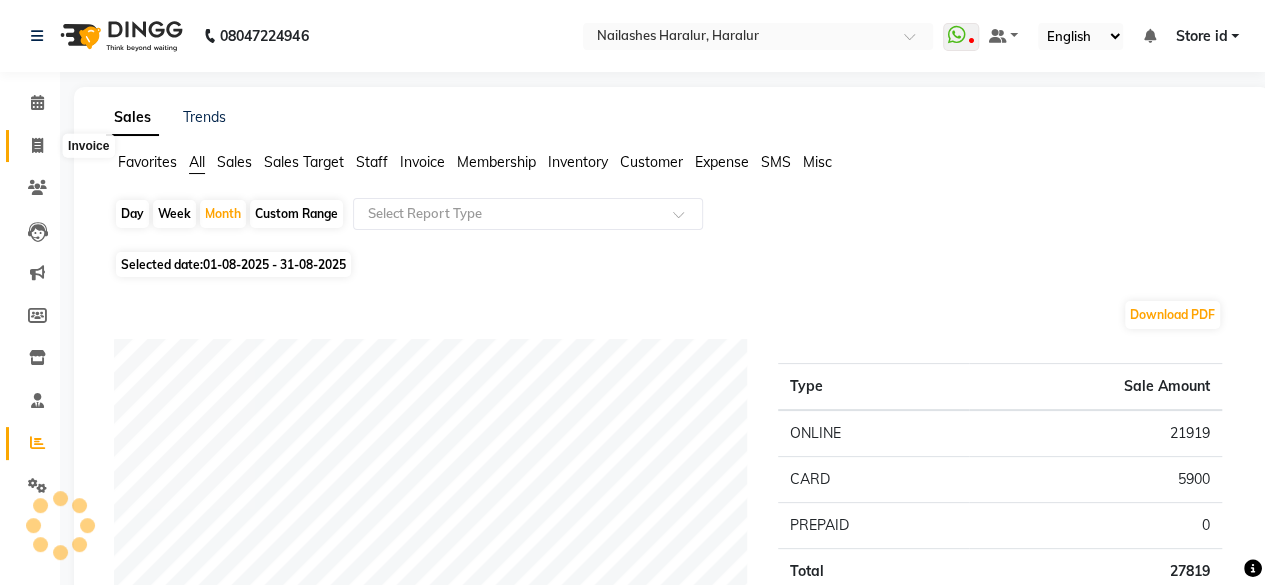 click 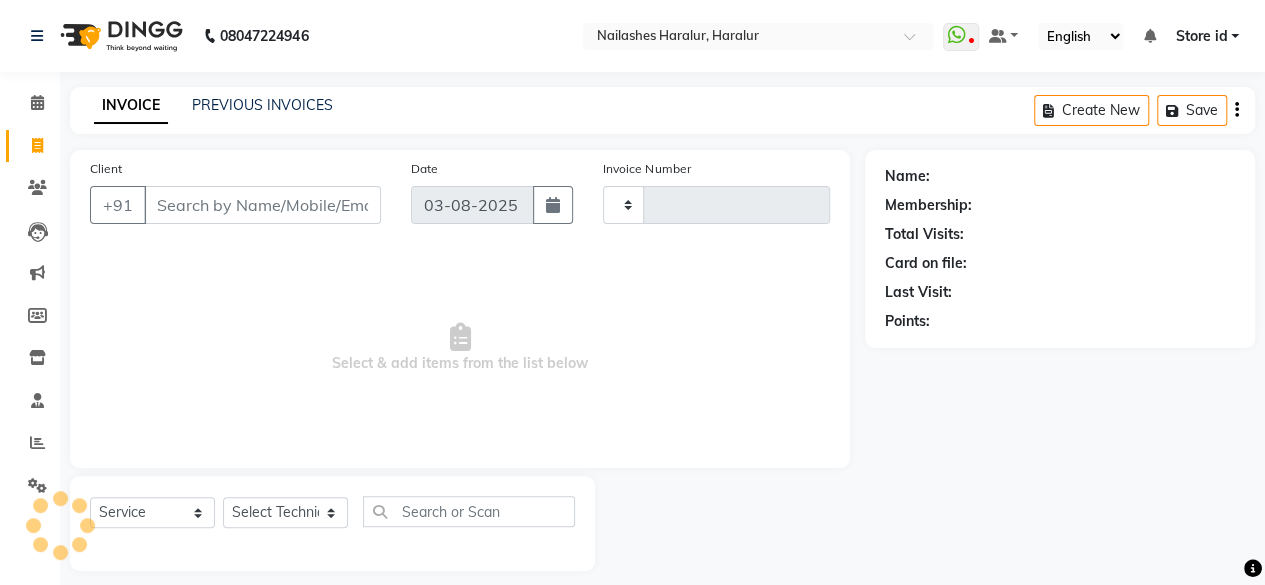 scroll, scrollTop: 15, scrollLeft: 0, axis: vertical 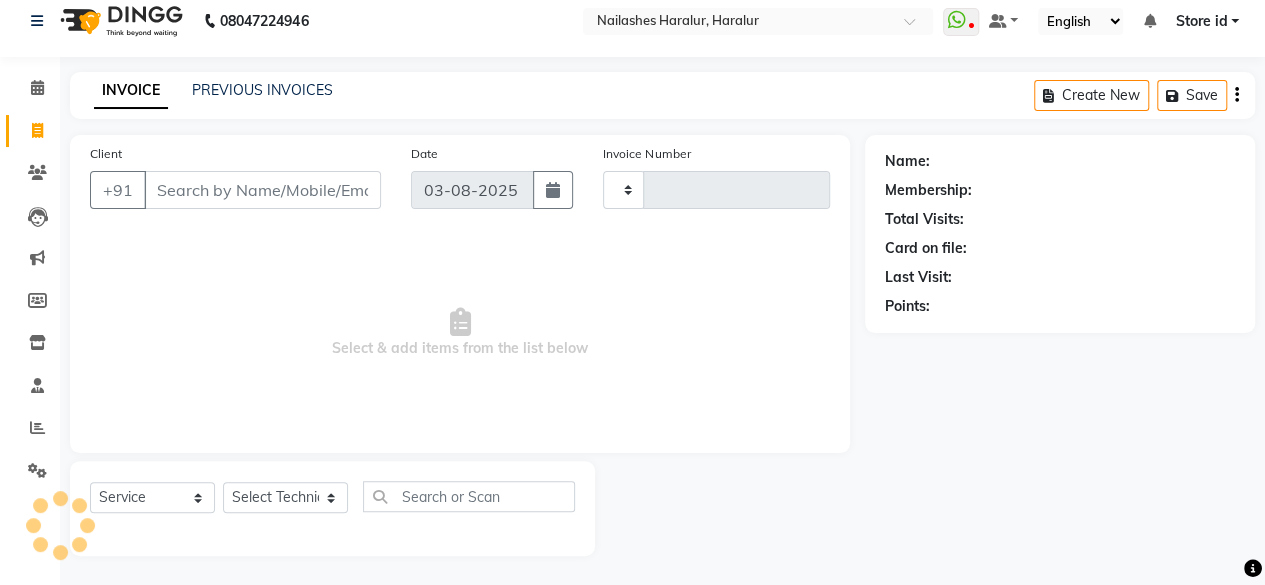 type on "0283" 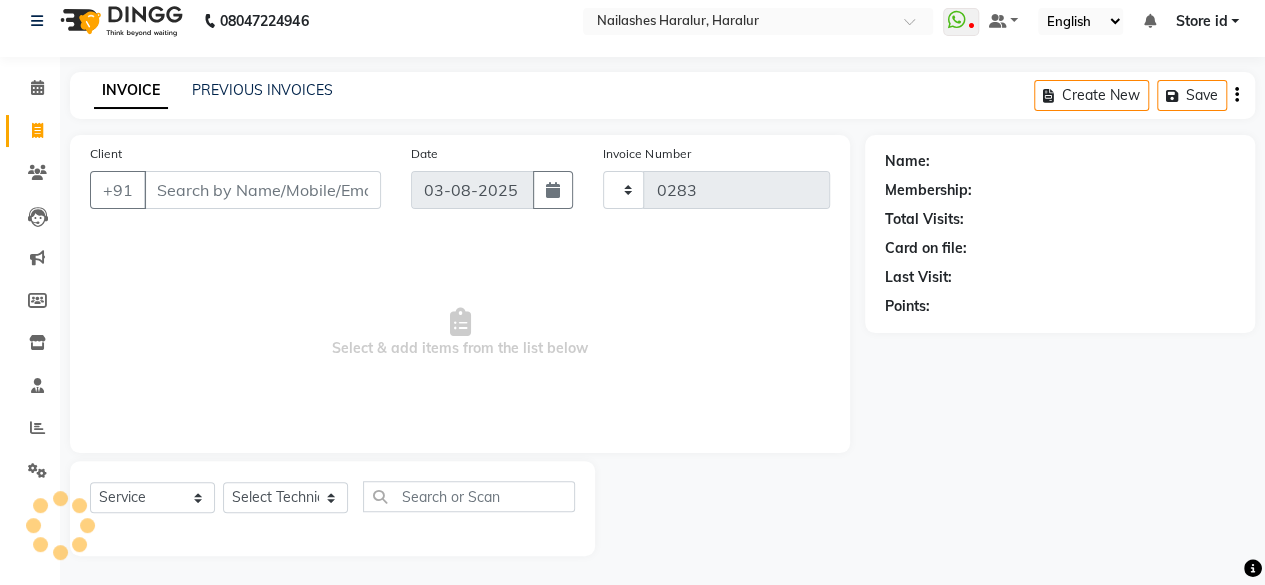 select on "8259" 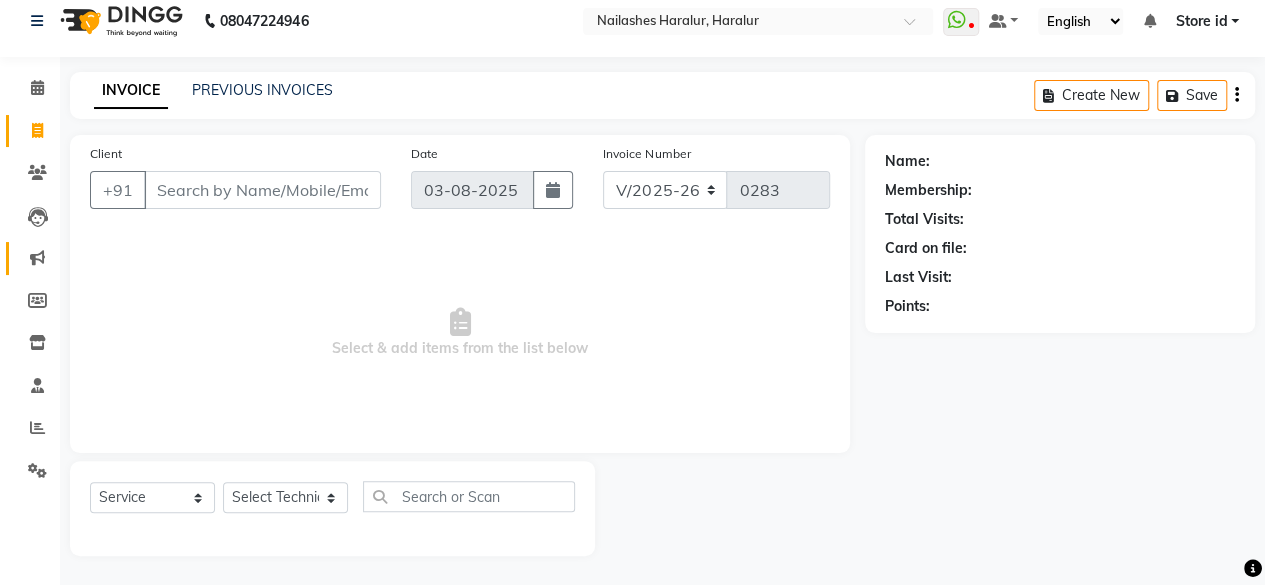 click on "Marketing" 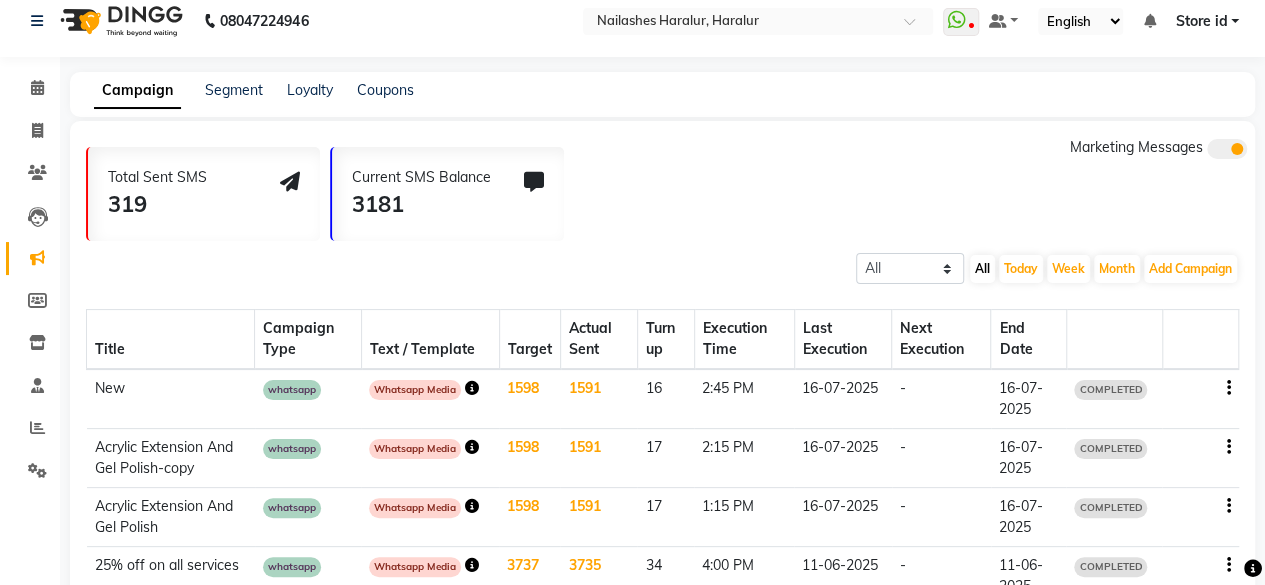 click 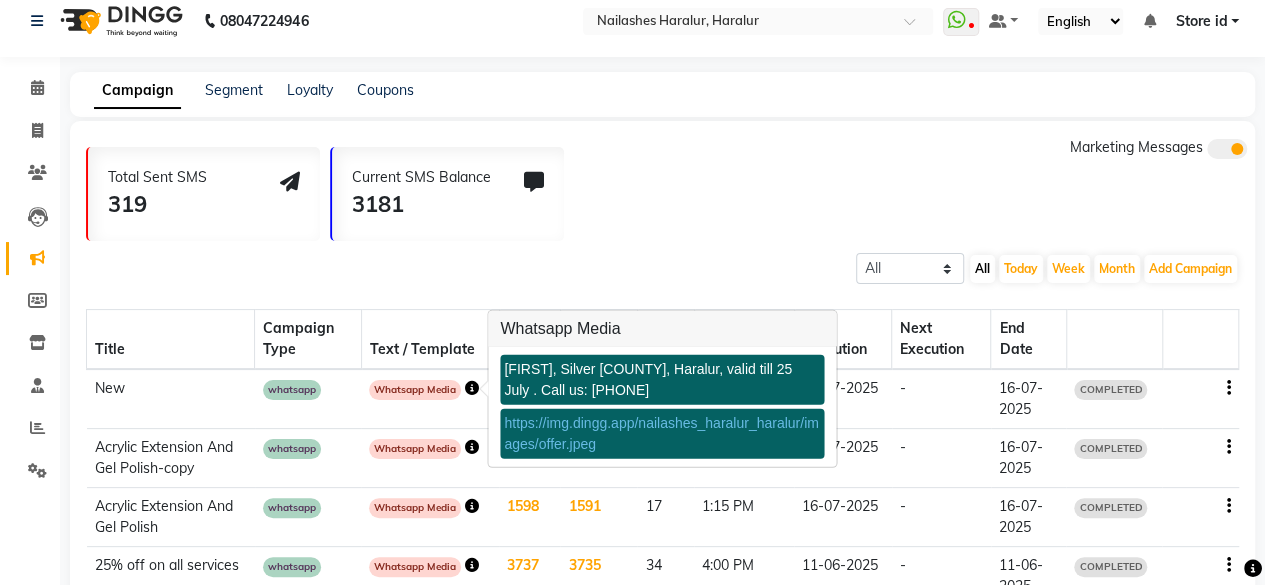 click on "https://img.dingg.app/nailashes_haralur_haralur/images/offer.jpeg" at bounding box center (661, 433) 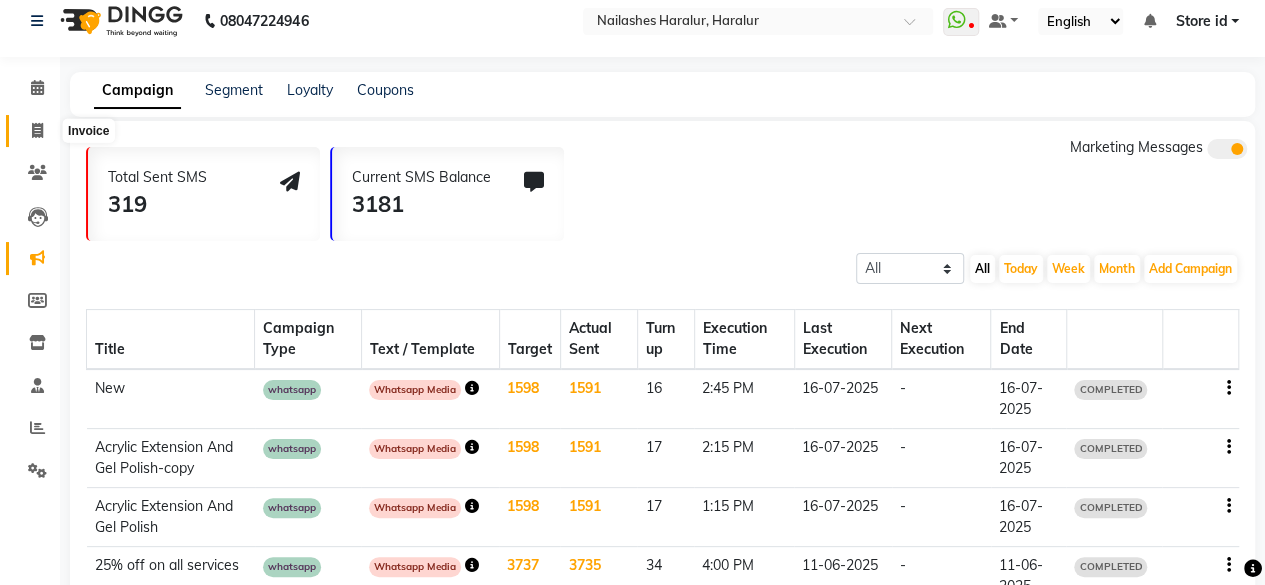 click 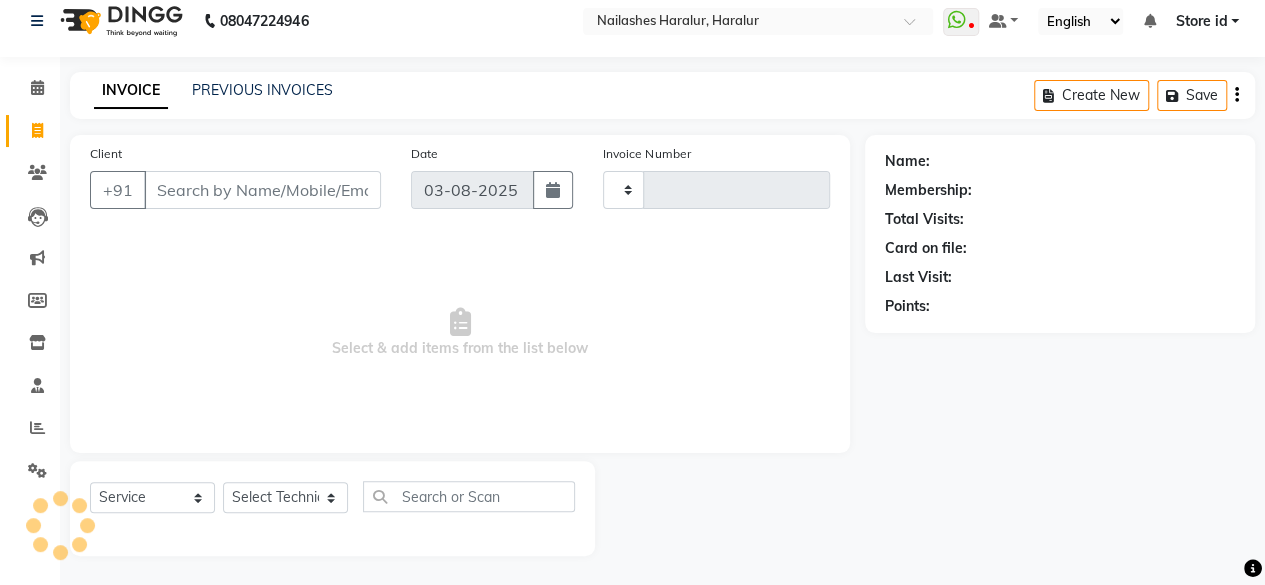 click on "Client" at bounding box center (262, 190) 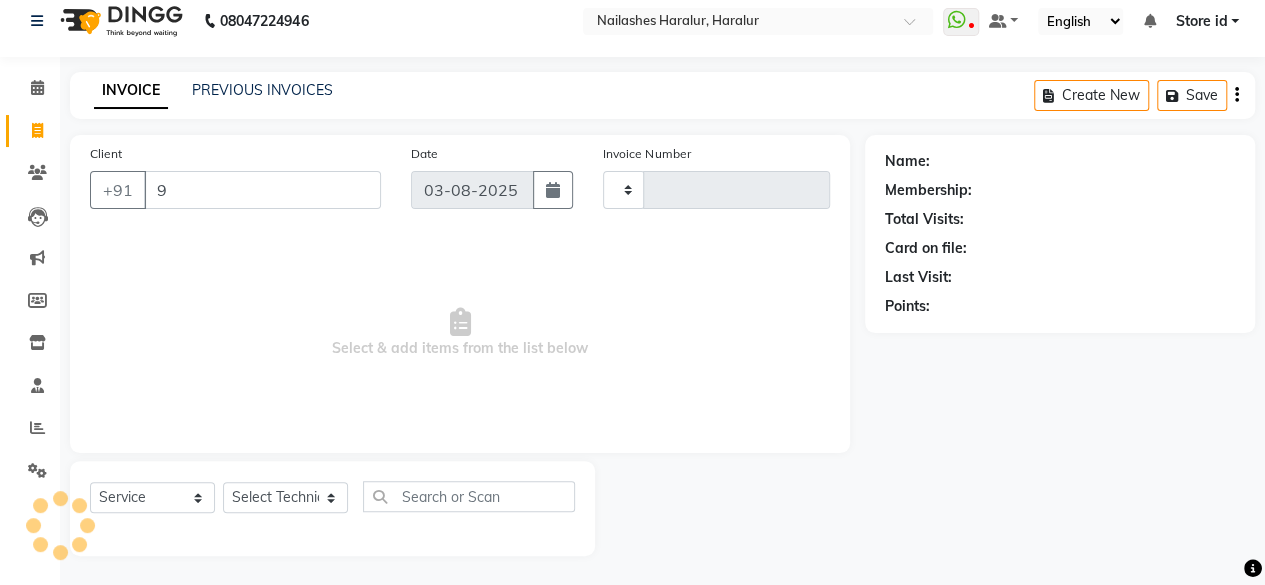 type on "98" 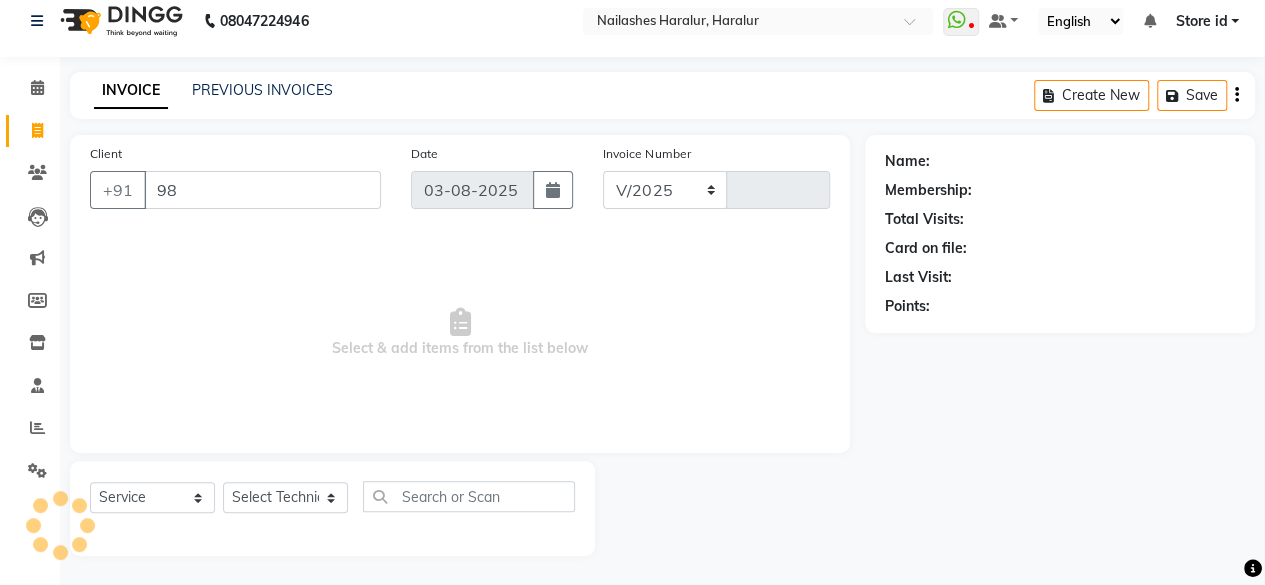 select on "8259" 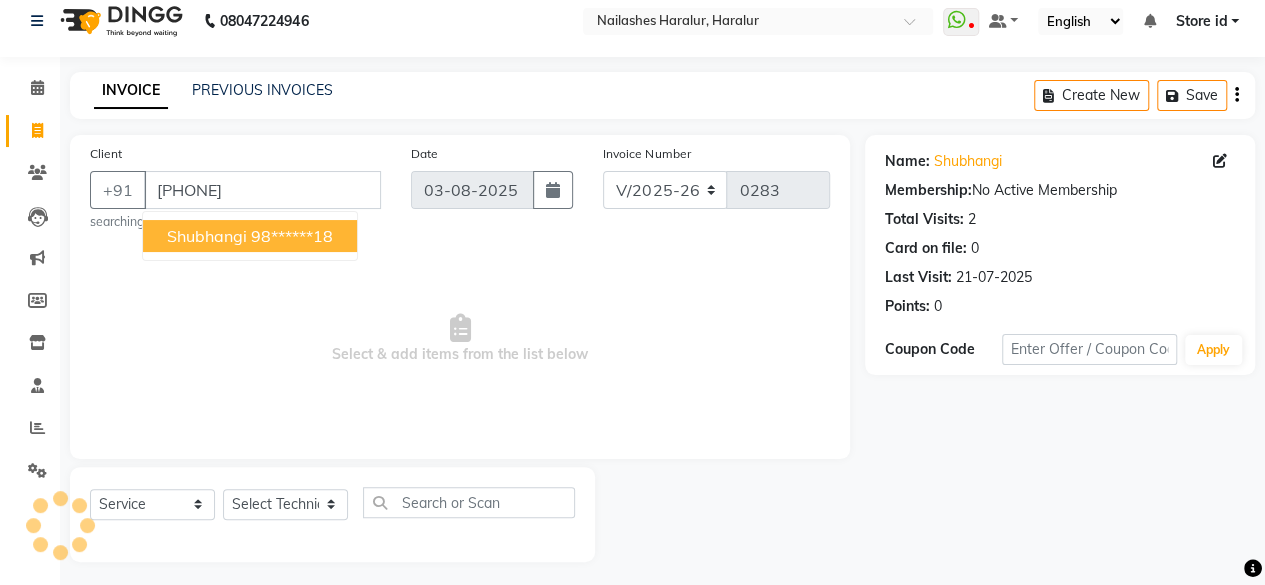 click on "[FIRST] [PHONE]" at bounding box center (250, 236) 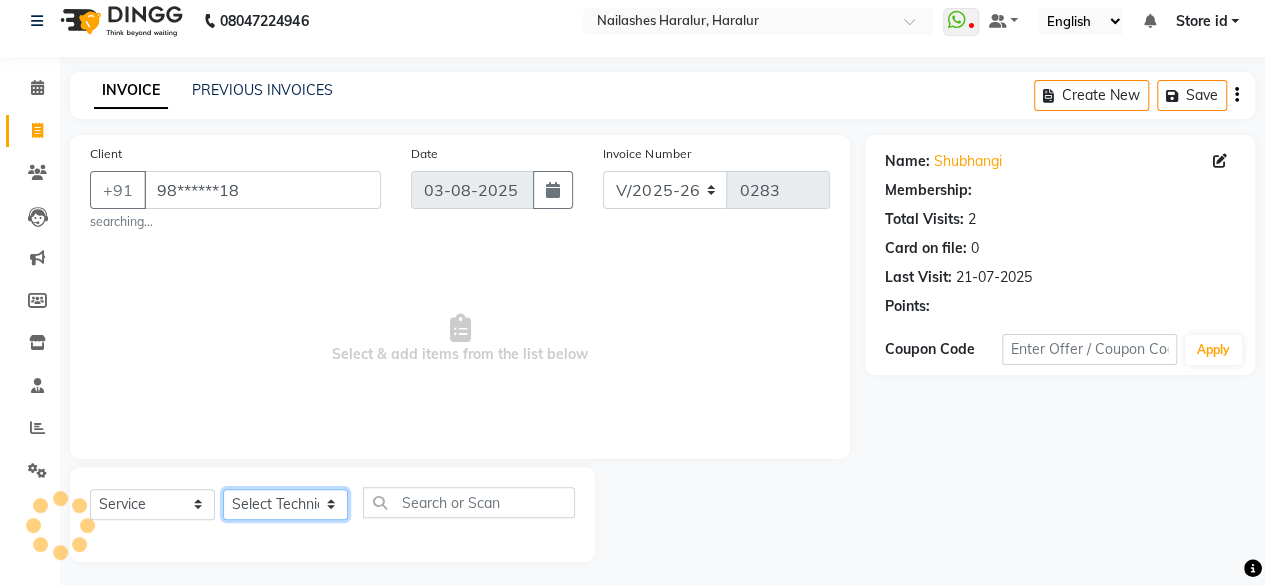 click on "Select Technician Deepak Singh Ravi Rohan rohit sahib Store id" 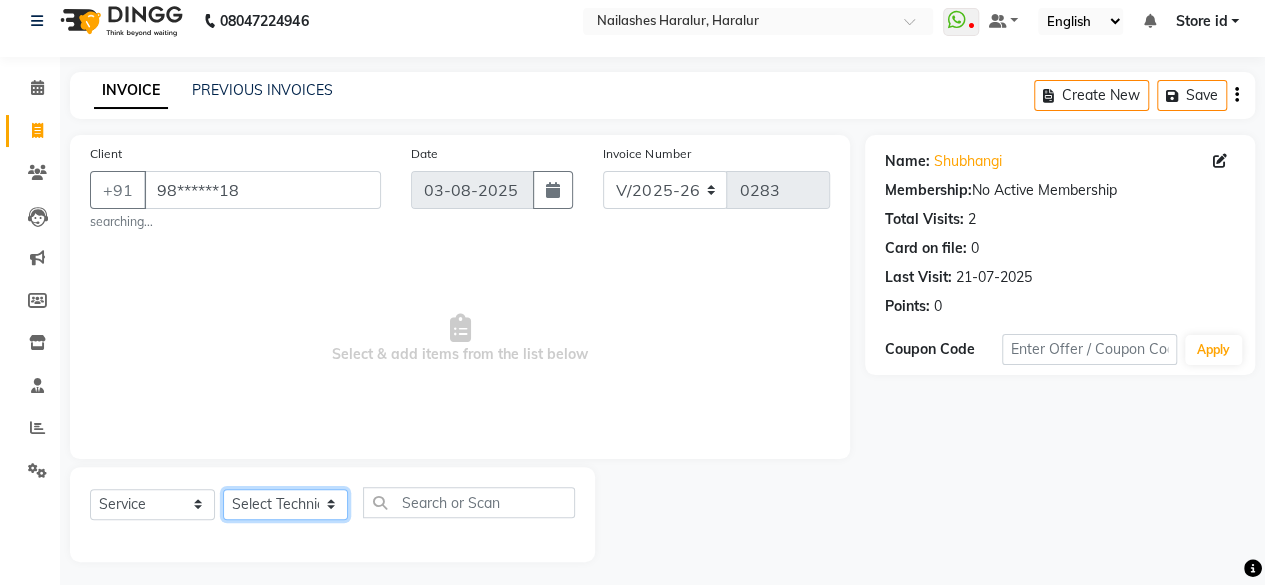 select on "79360" 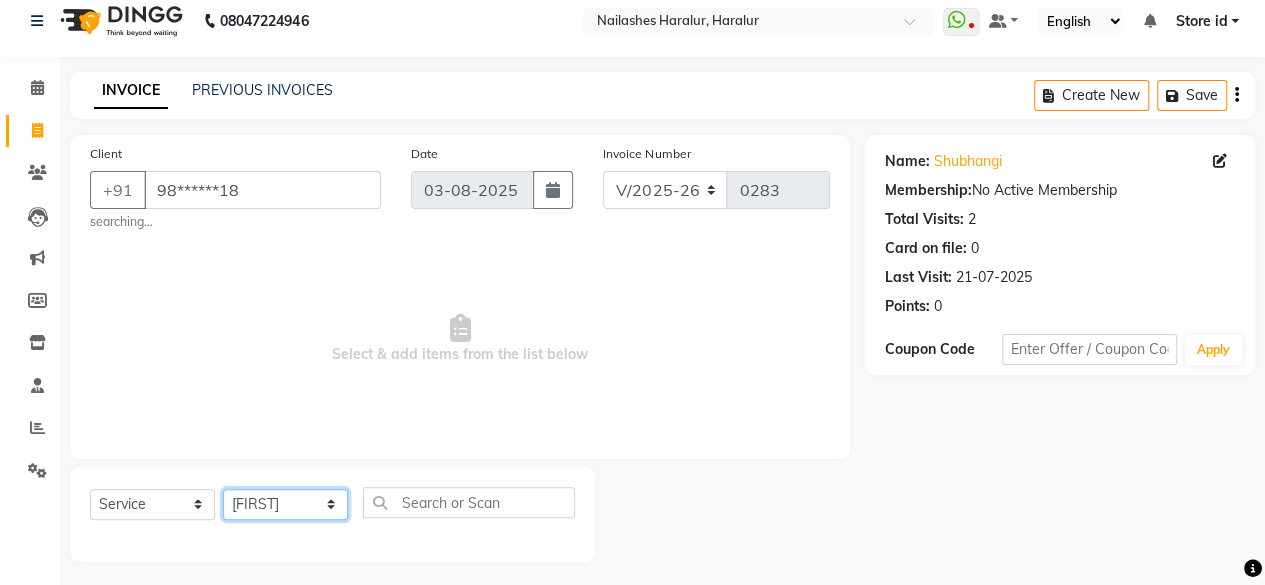click on "Select Technician Deepak Singh Ravi Rohan rohit sahib Store id" 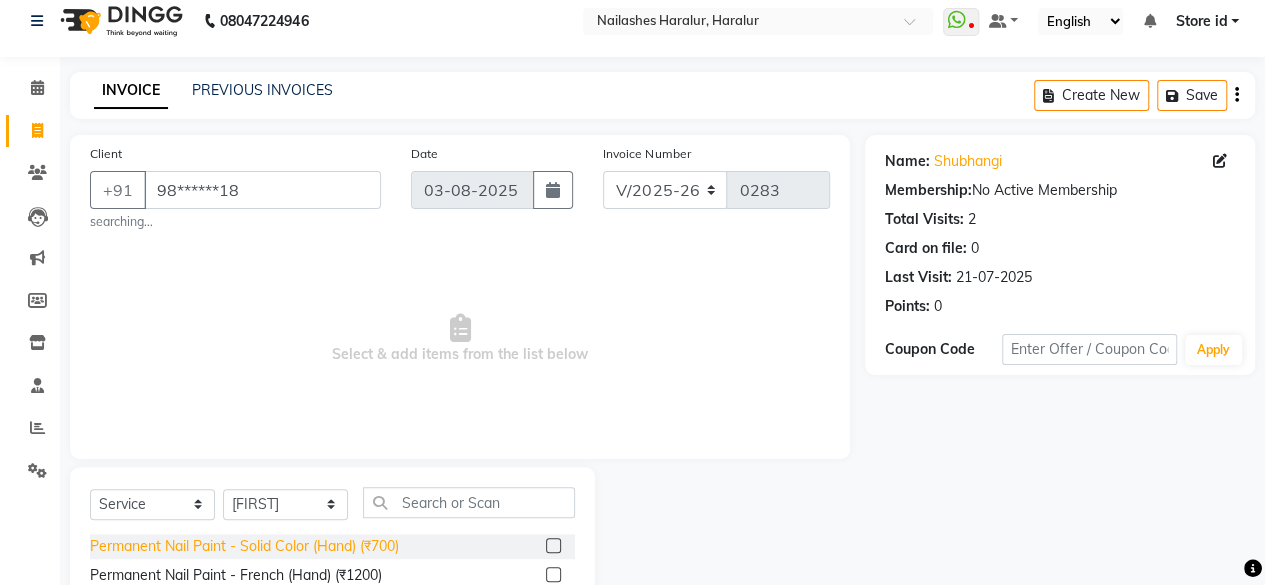 click on "Permanent Nail Paint - Solid Color (Hand) (₹700)" 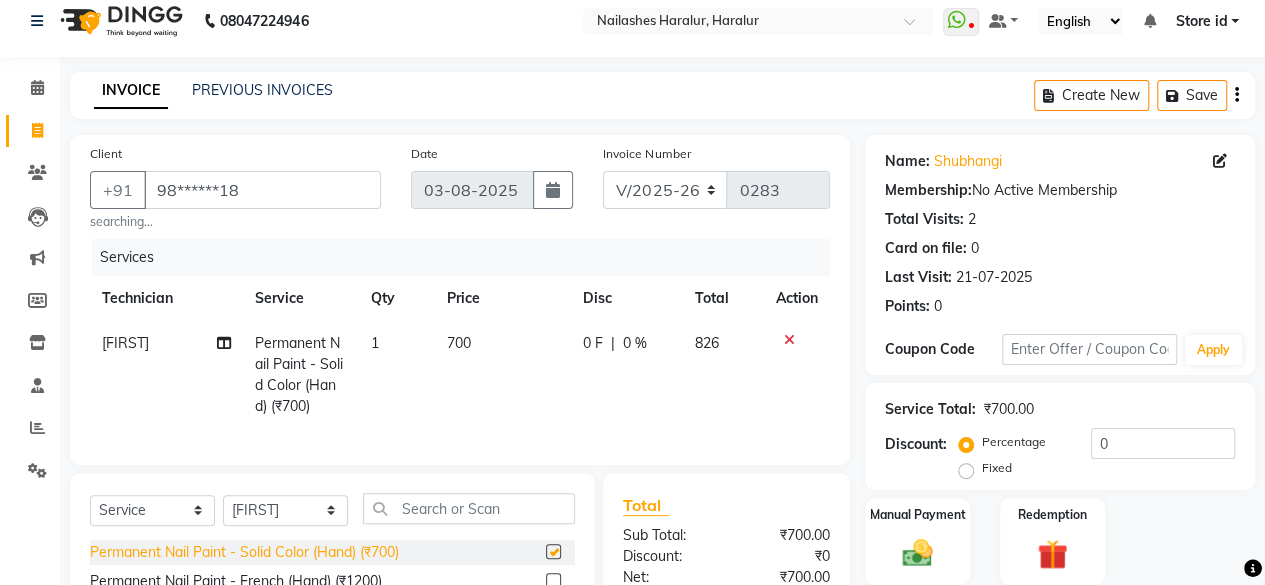 checkbox on "false" 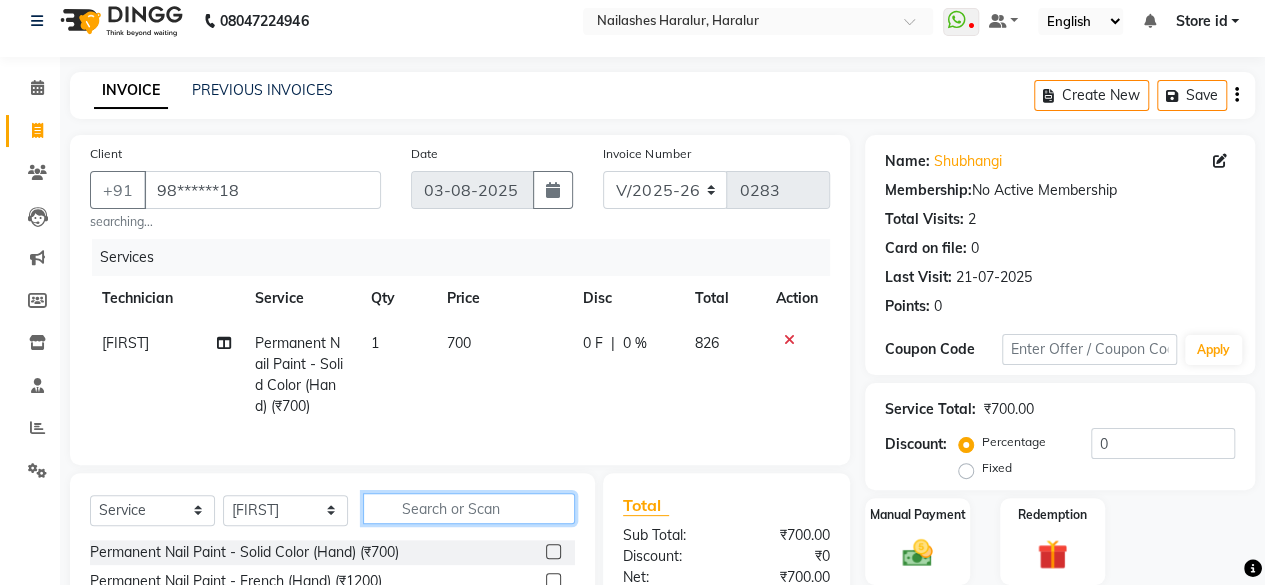 click 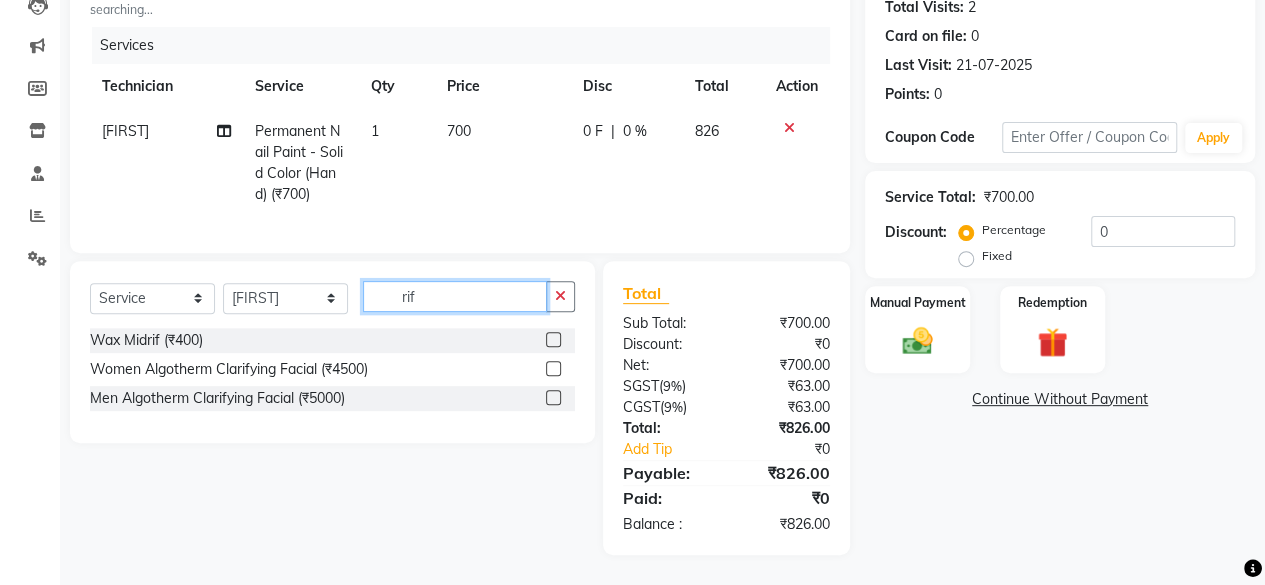 scroll, scrollTop: 241, scrollLeft: 0, axis: vertical 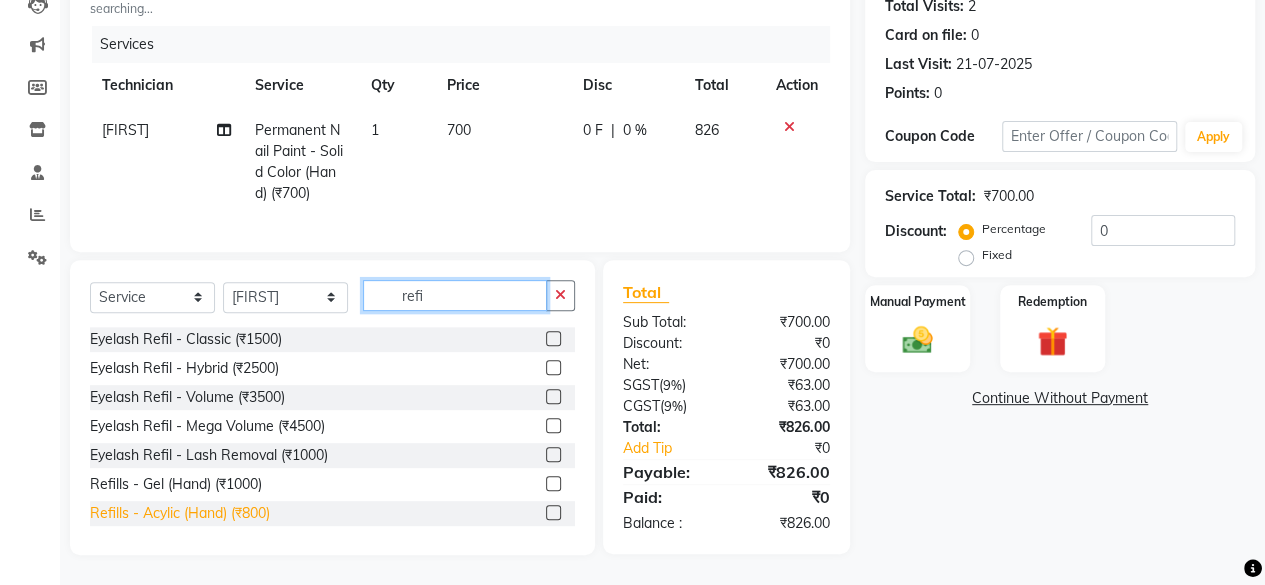 type on "refi" 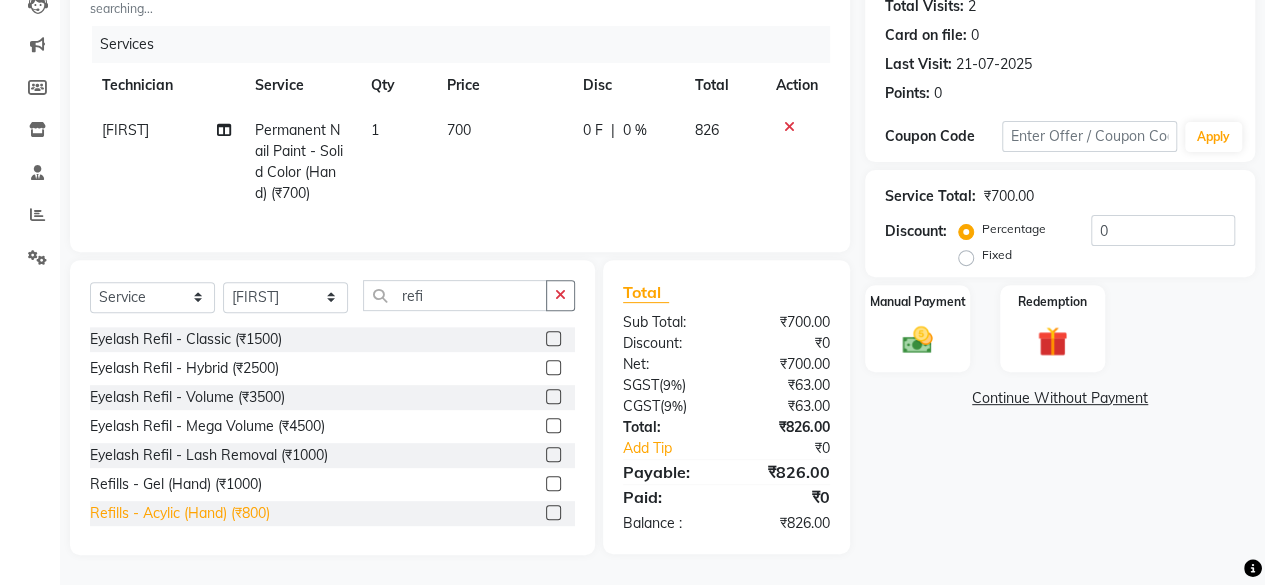 click on "Refills - Acylic (Hand) (₹800)" 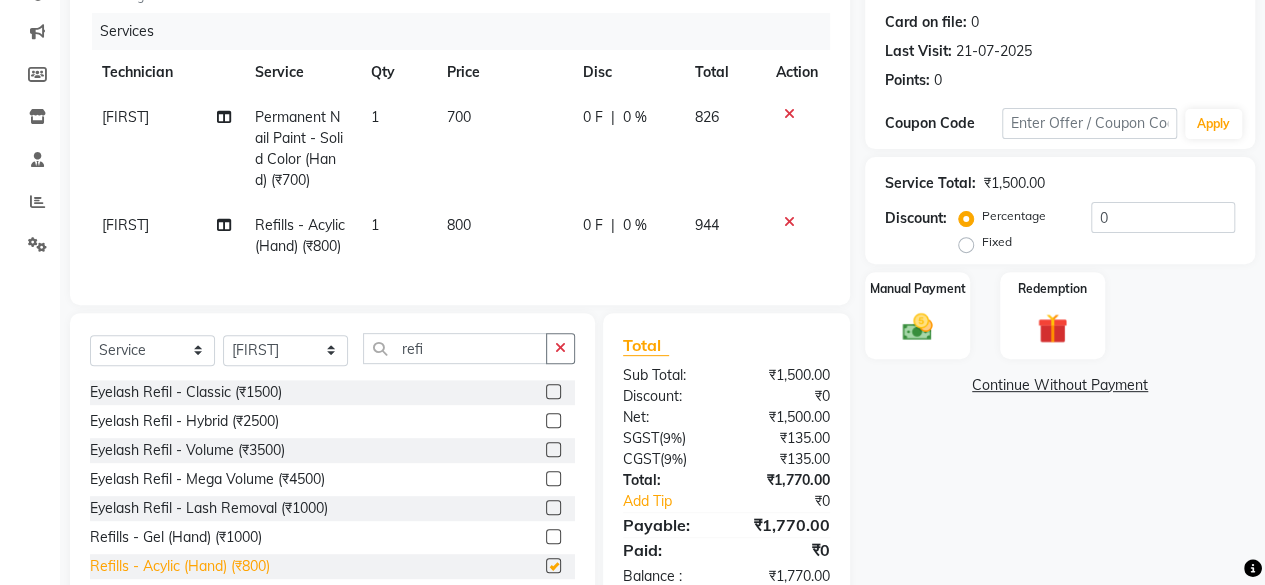 checkbox on "false" 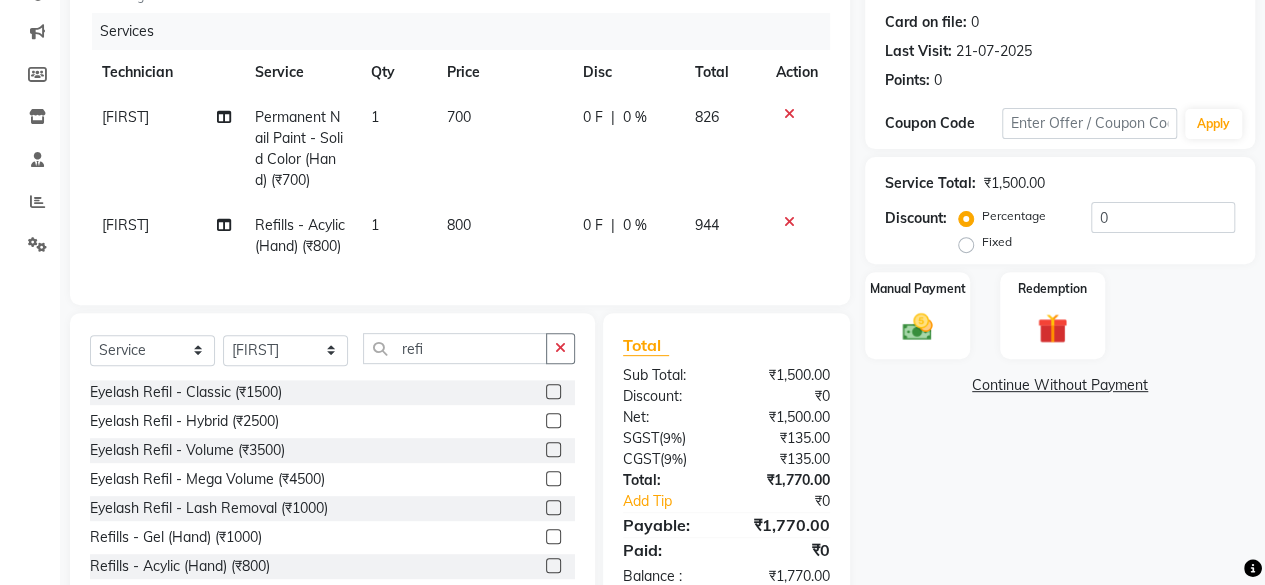 click on "800" 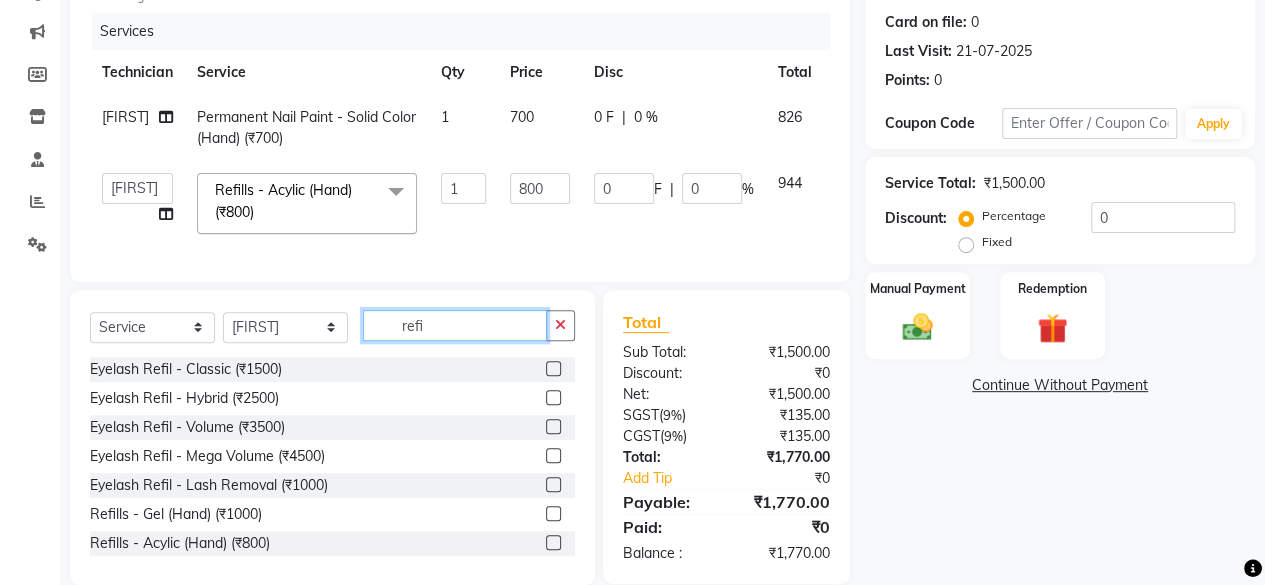click on "refi" 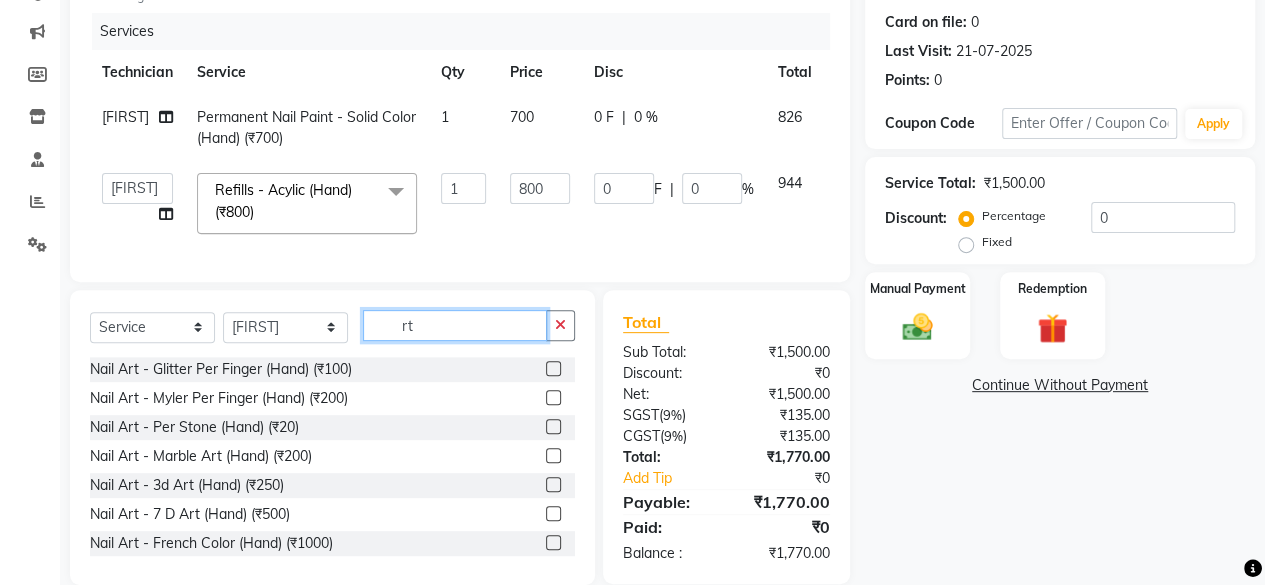type on "r" 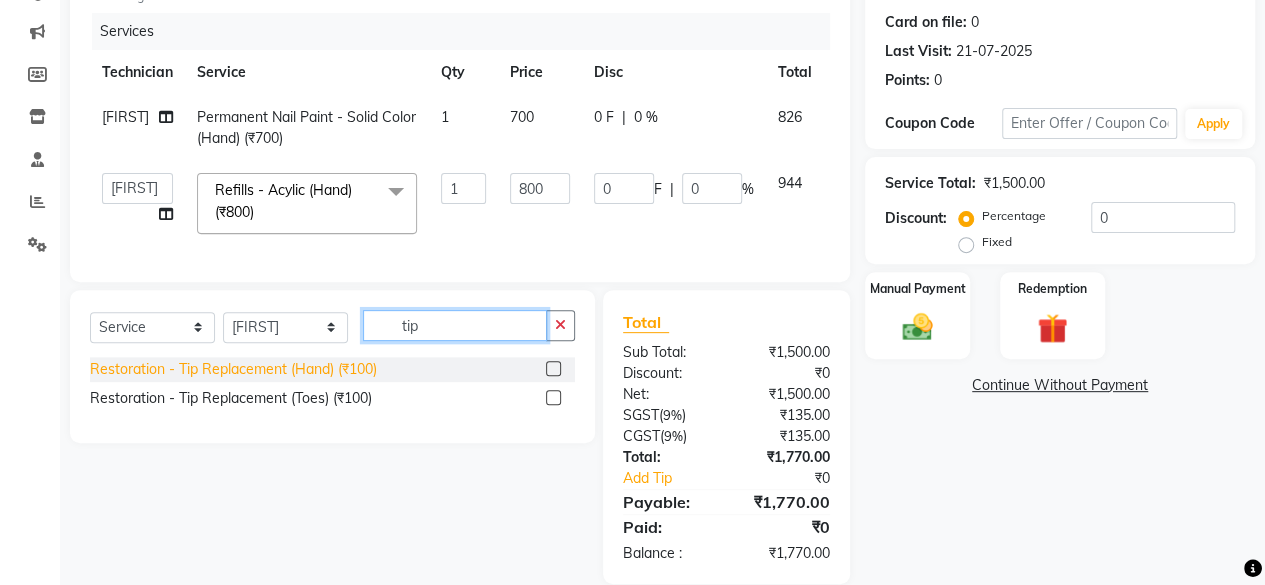 type on "tip" 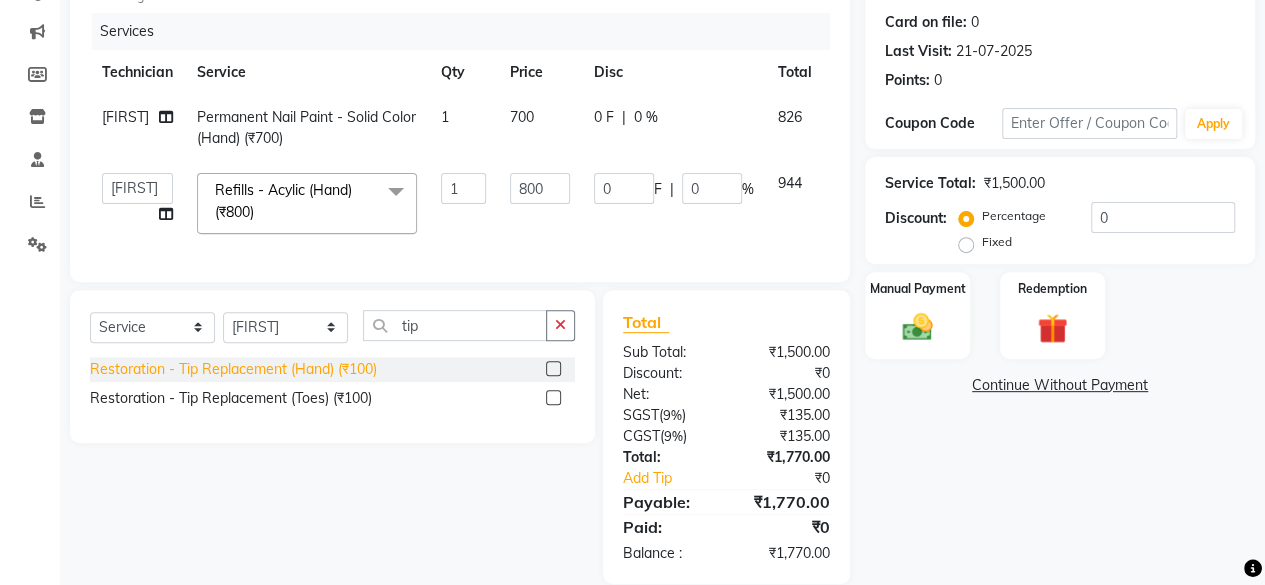click on "Restoration - Tip Replacement (Hand) (₹100)" 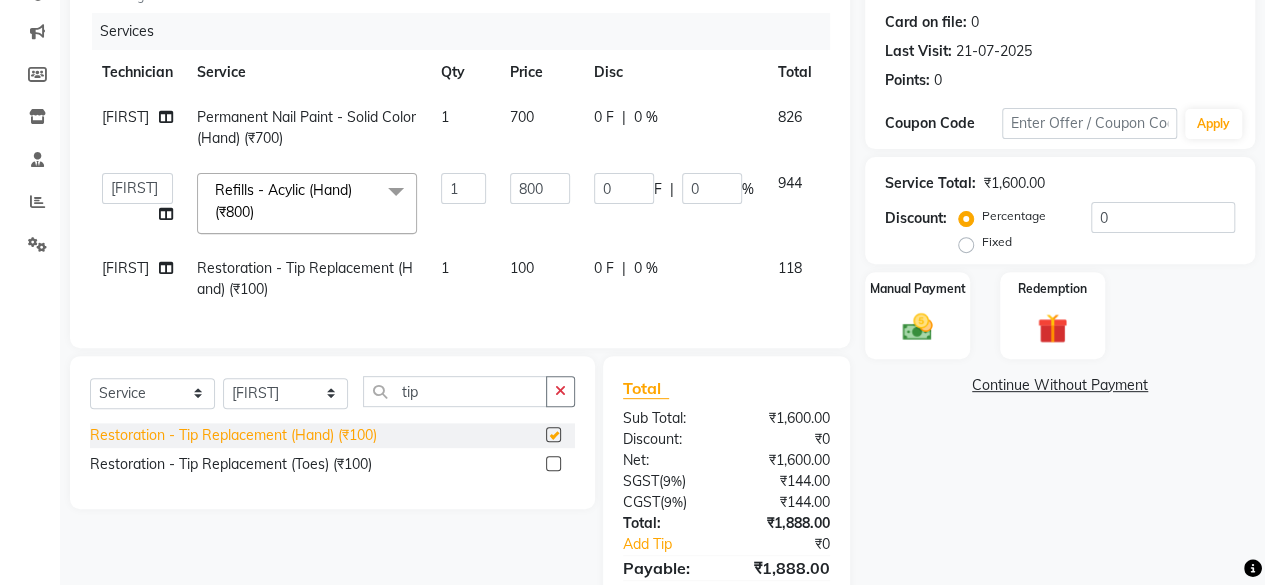 checkbox on "false" 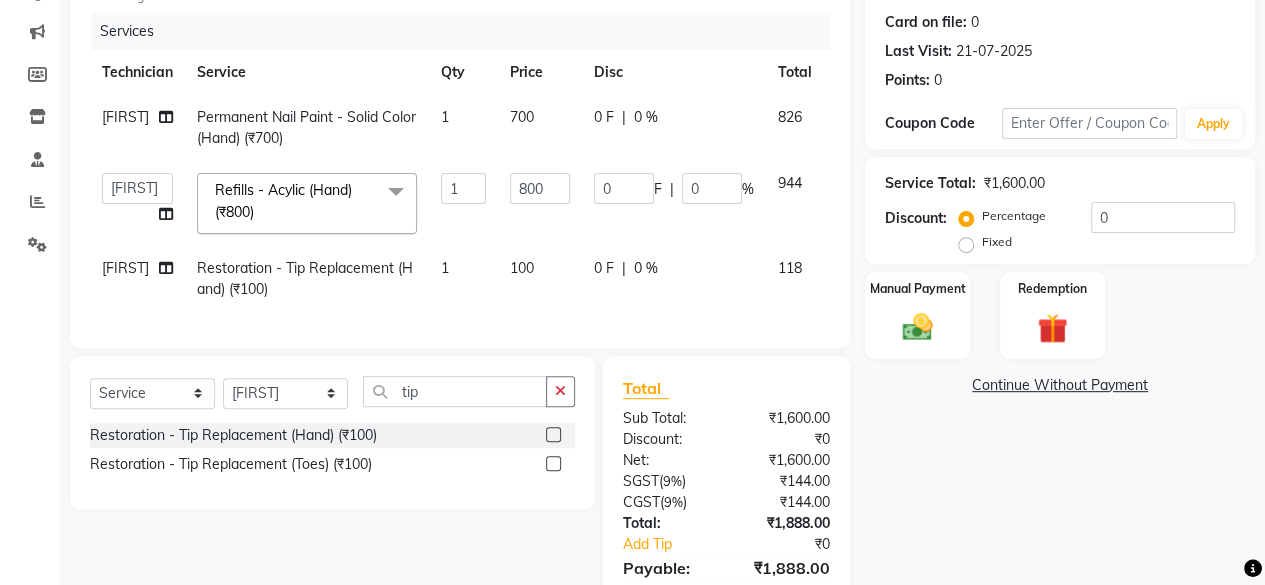 scroll, scrollTop: 349, scrollLeft: 0, axis: vertical 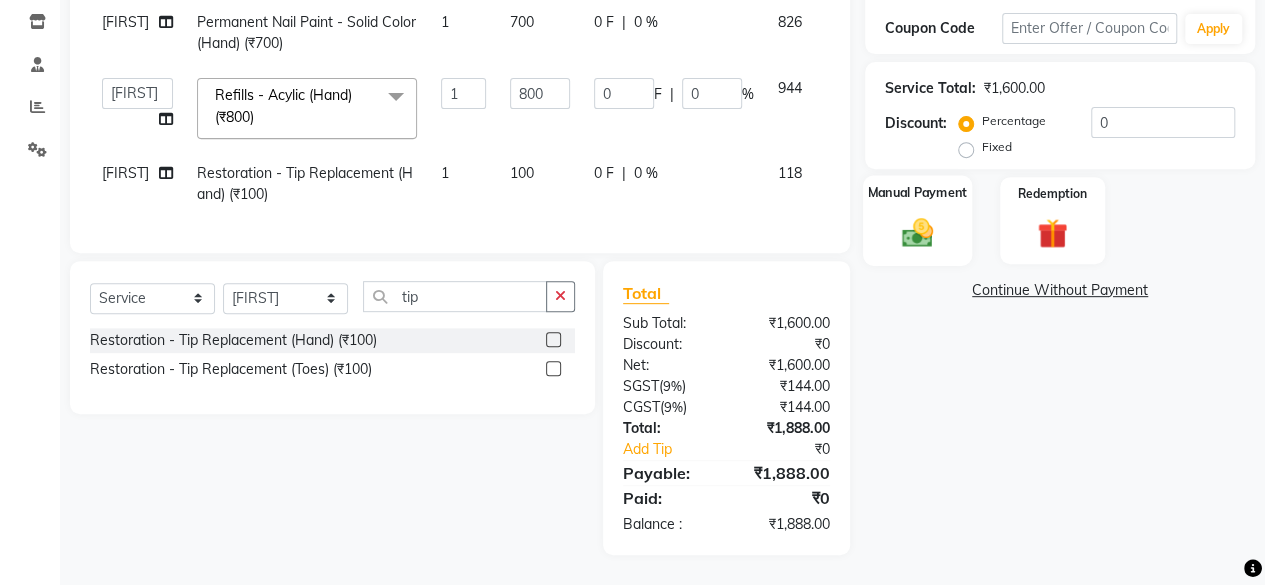 click 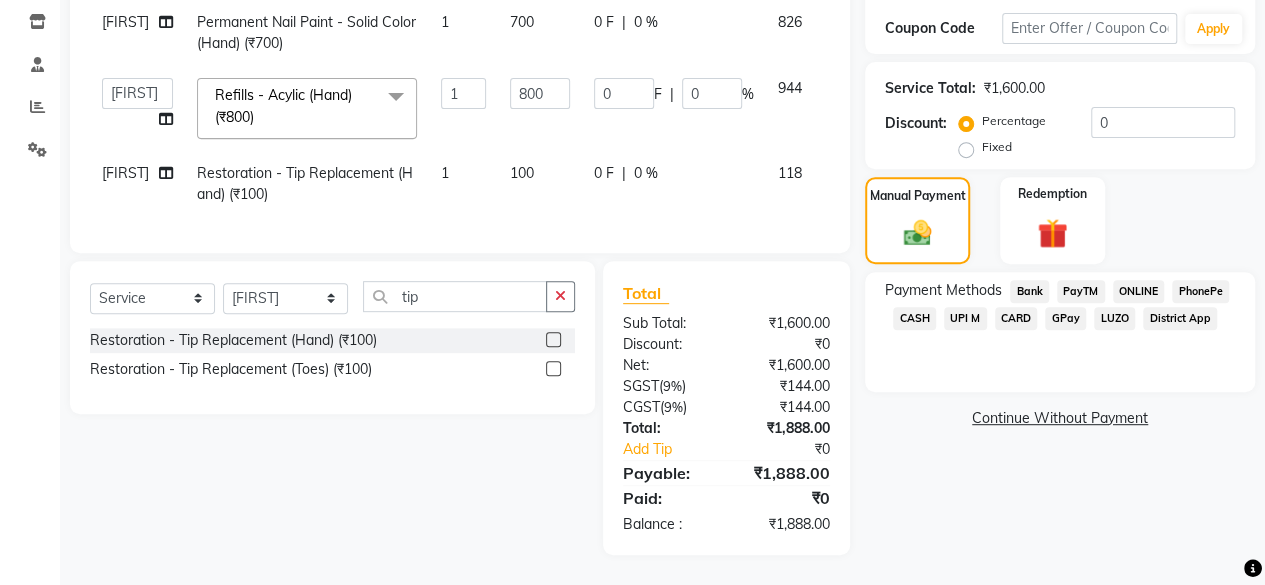 click on "ONLINE" 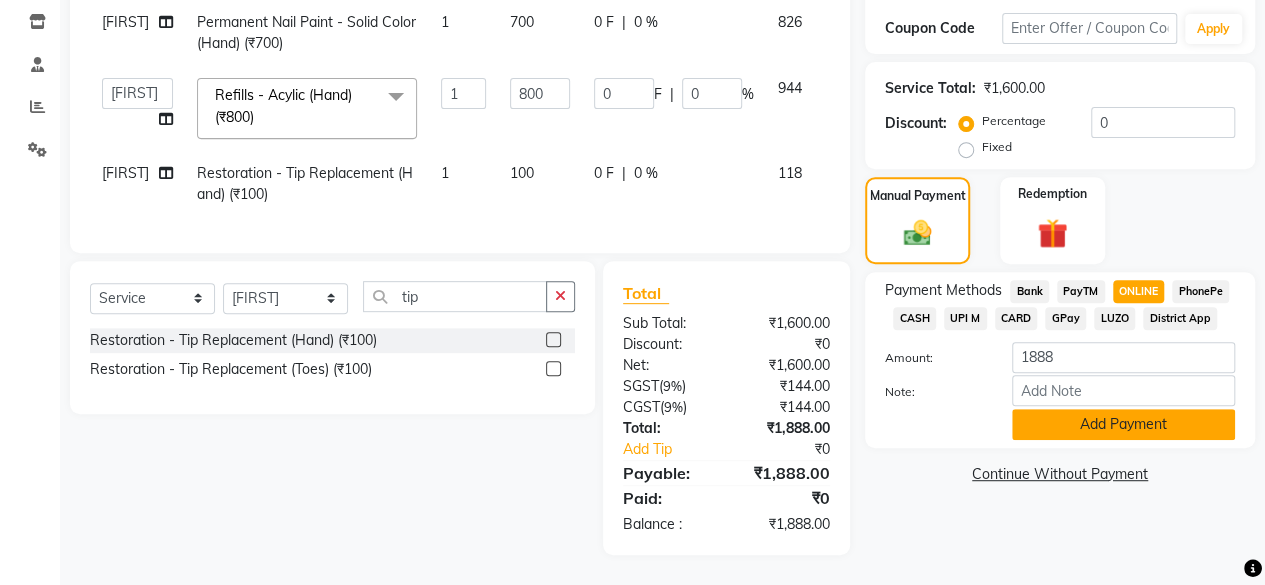 click on "Add Payment" 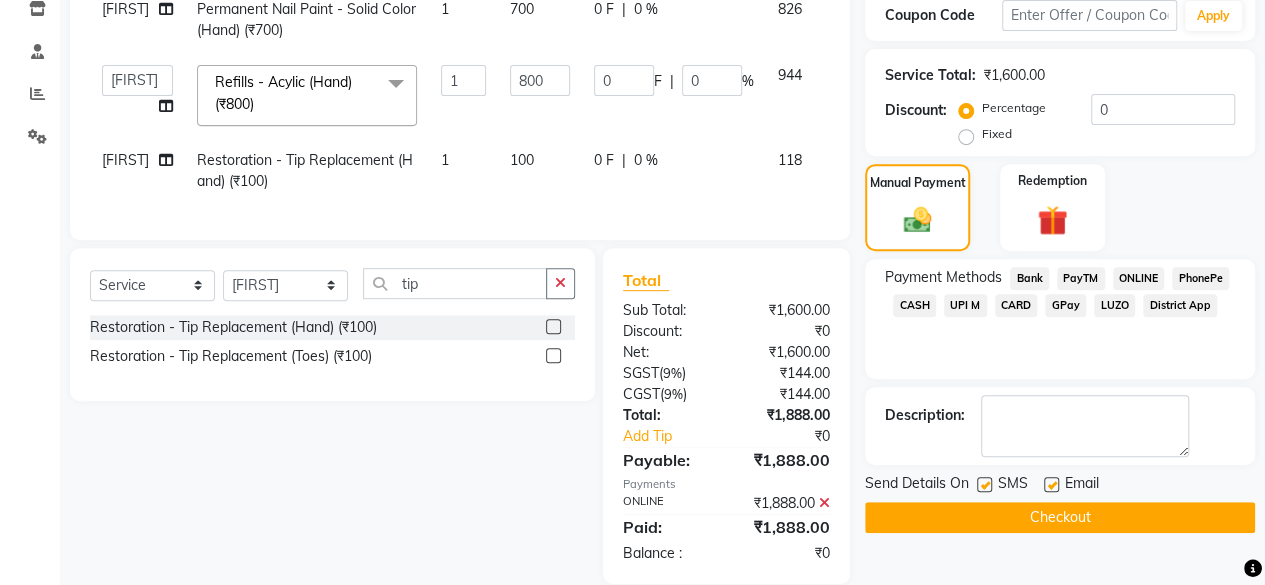 click on "Checkout" 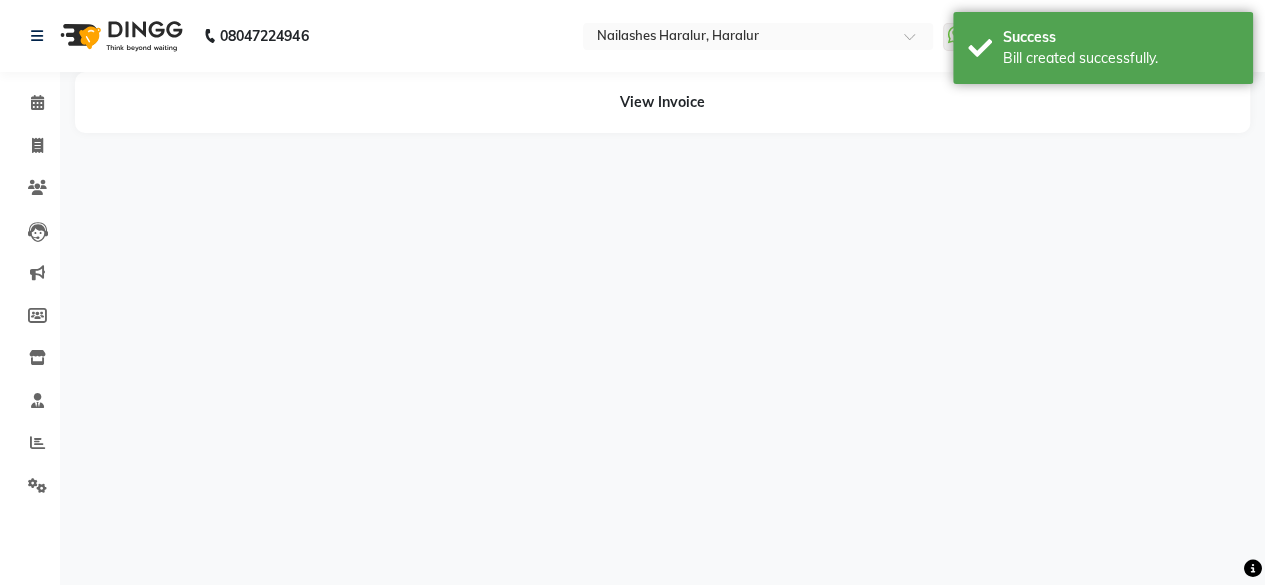 scroll, scrollTop: 0, scrollLeft: 0, axis: both 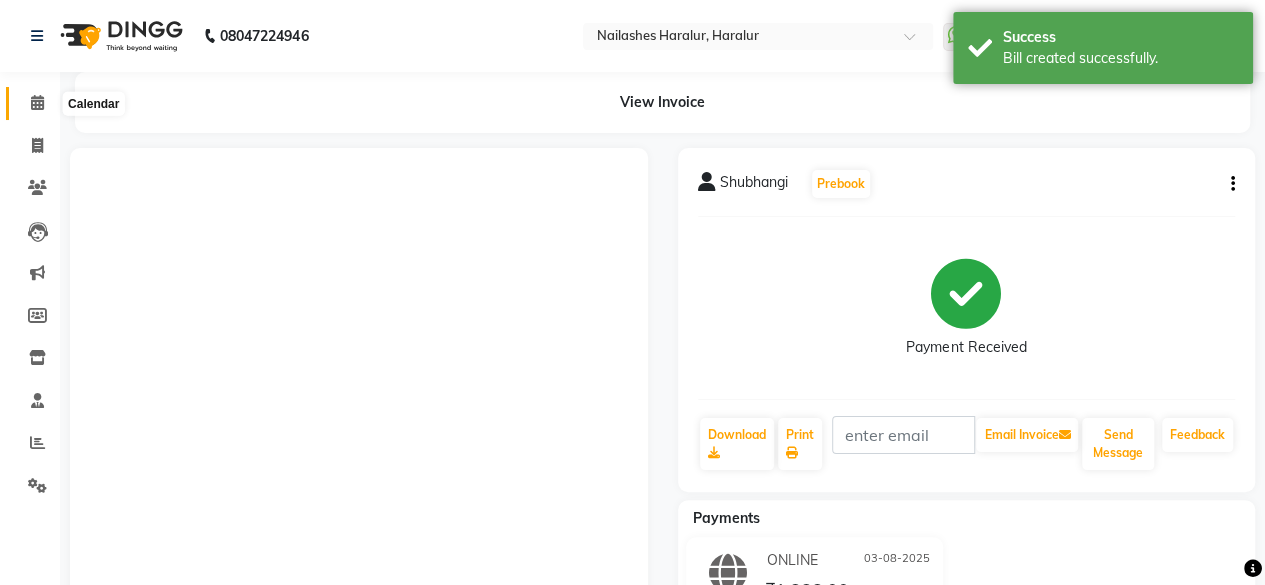 click 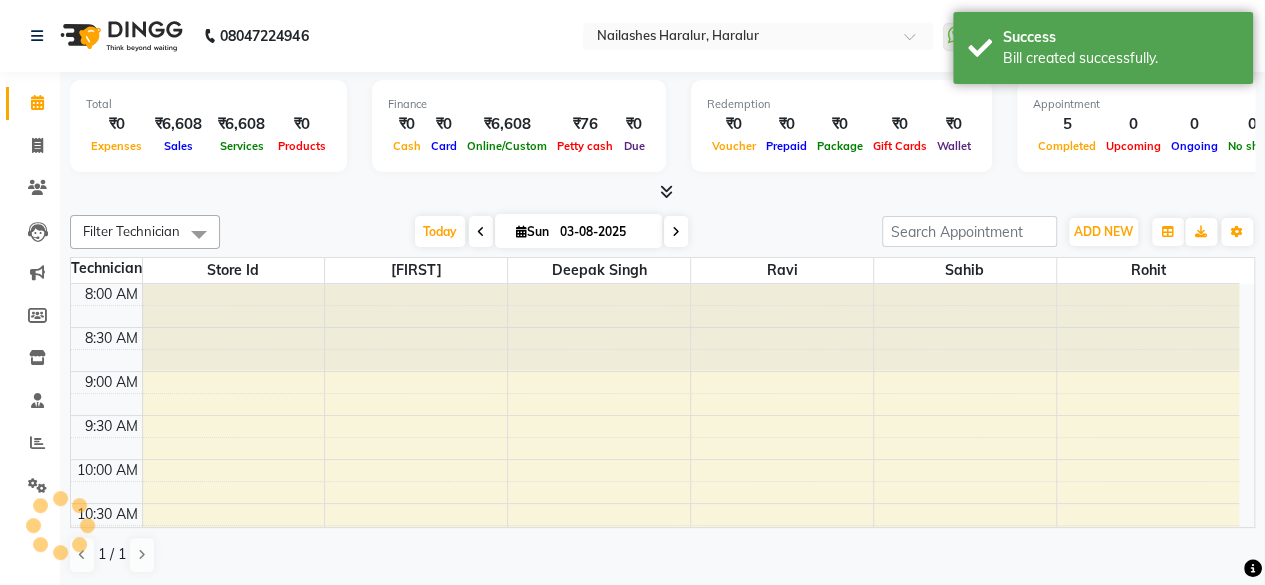 scroll, scrollTop: 0, scrollLeft: 0, axis: both 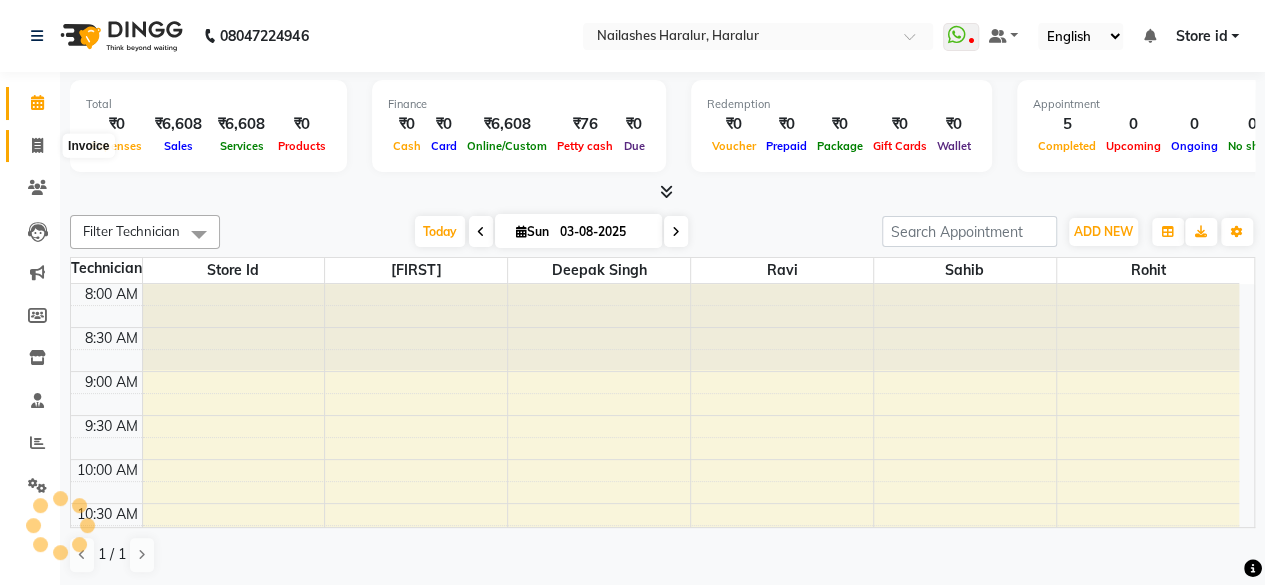 click 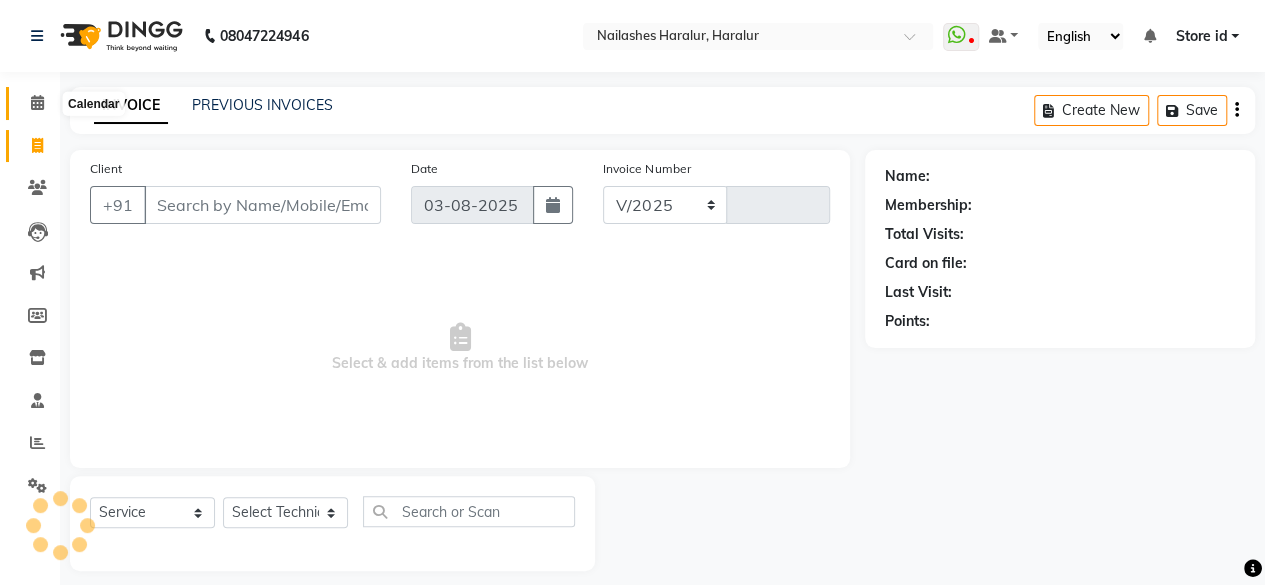select on "8259" 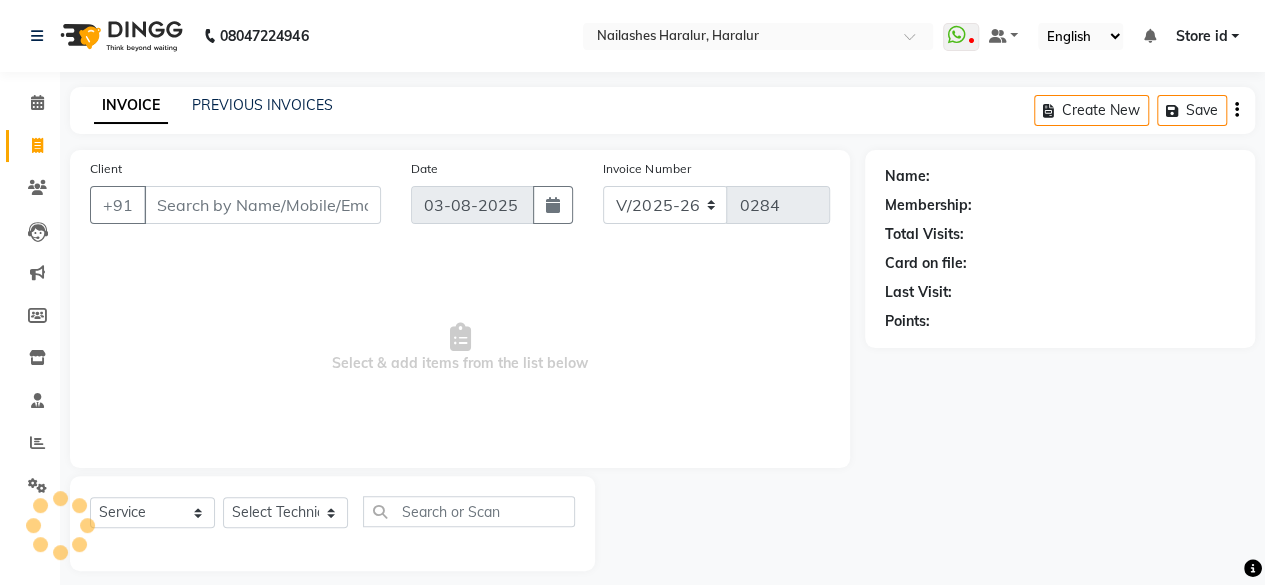 click on "PREVIOUS INVOICES" 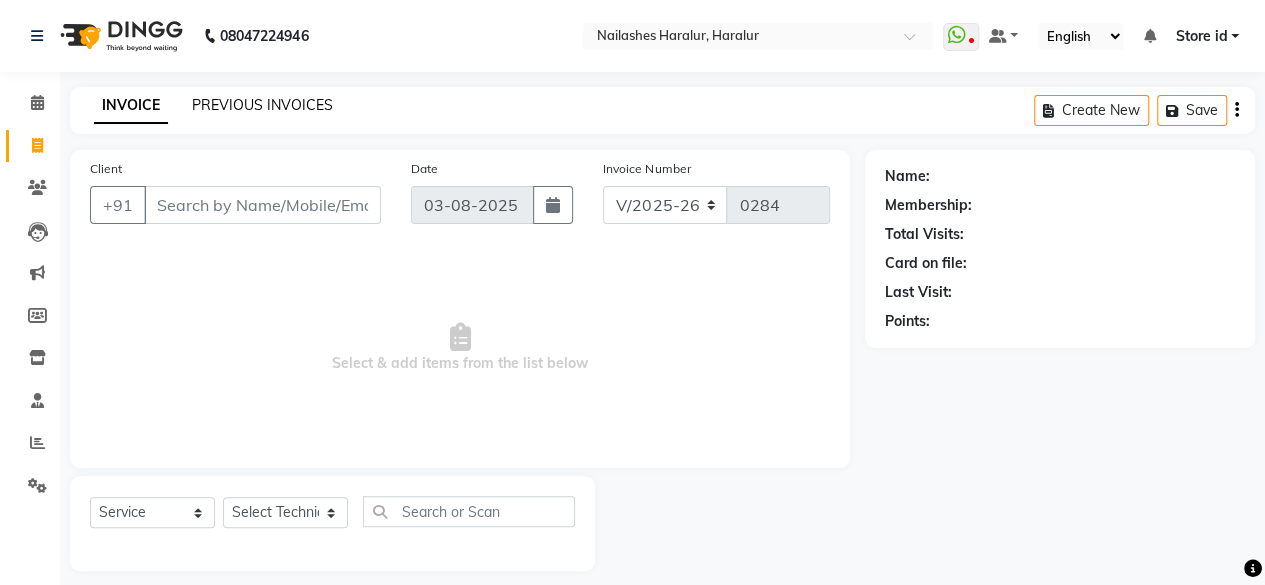 click on "PREVIOUS INVOICES" 